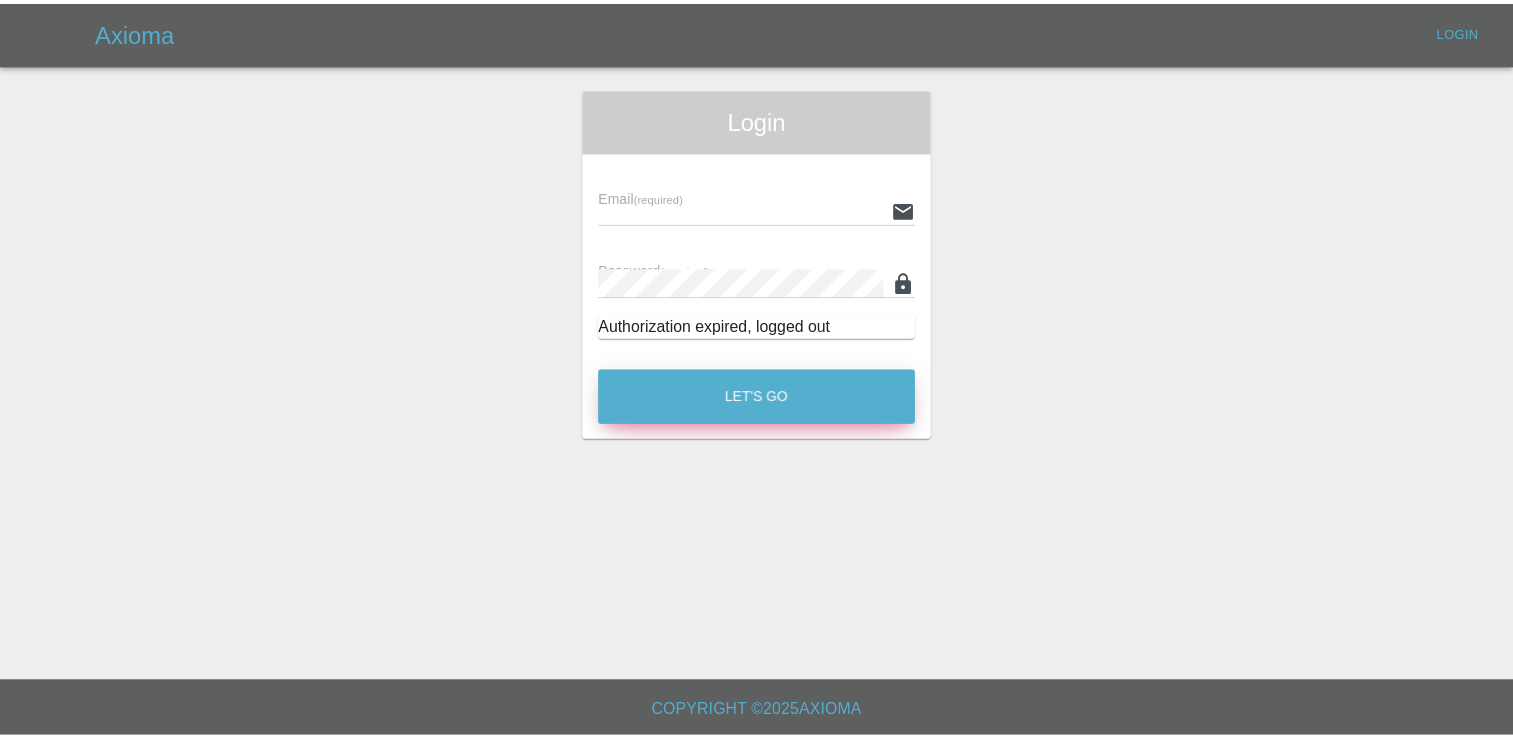 scroll, scrollTop: 0, scrollLeft: 0, axis: both 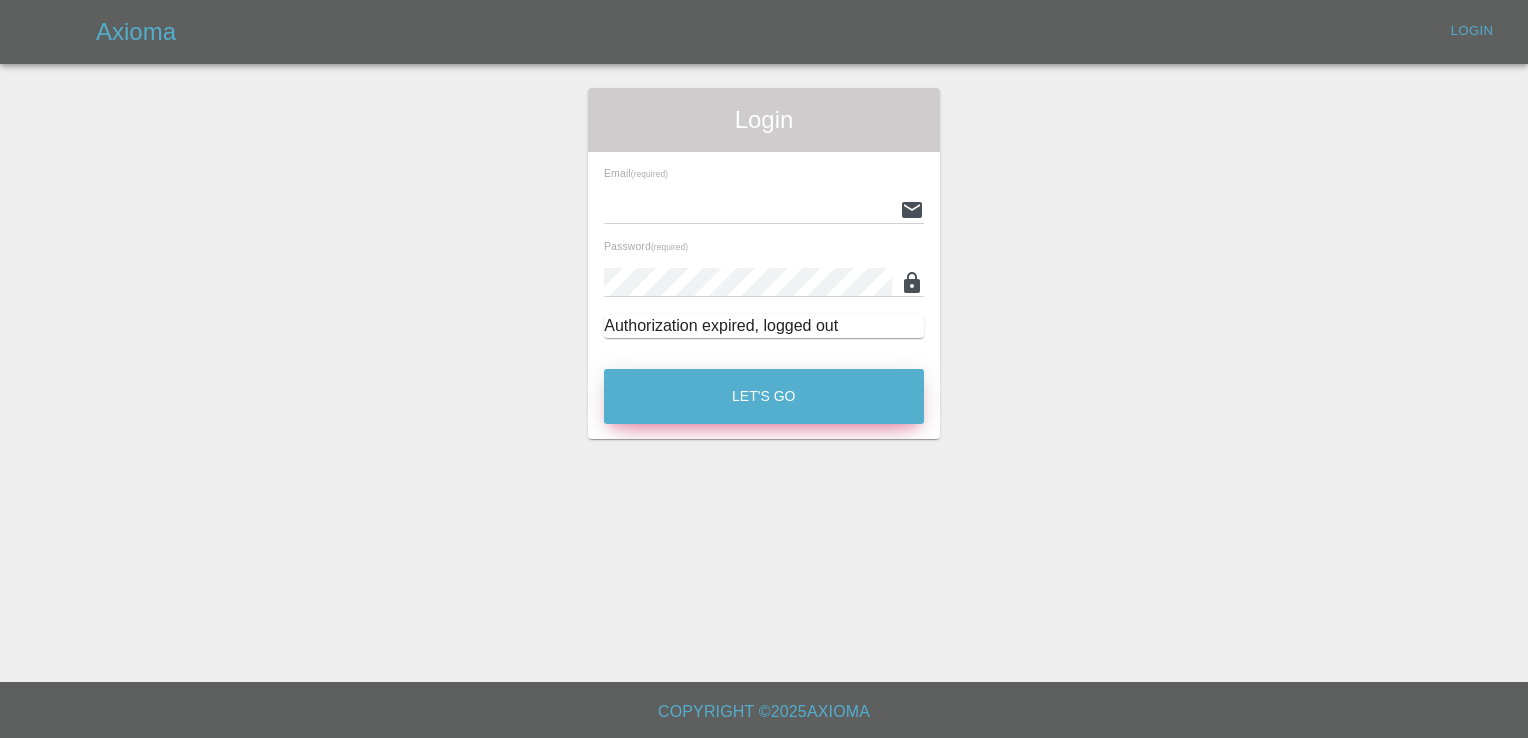 type on "[EMAIL]" 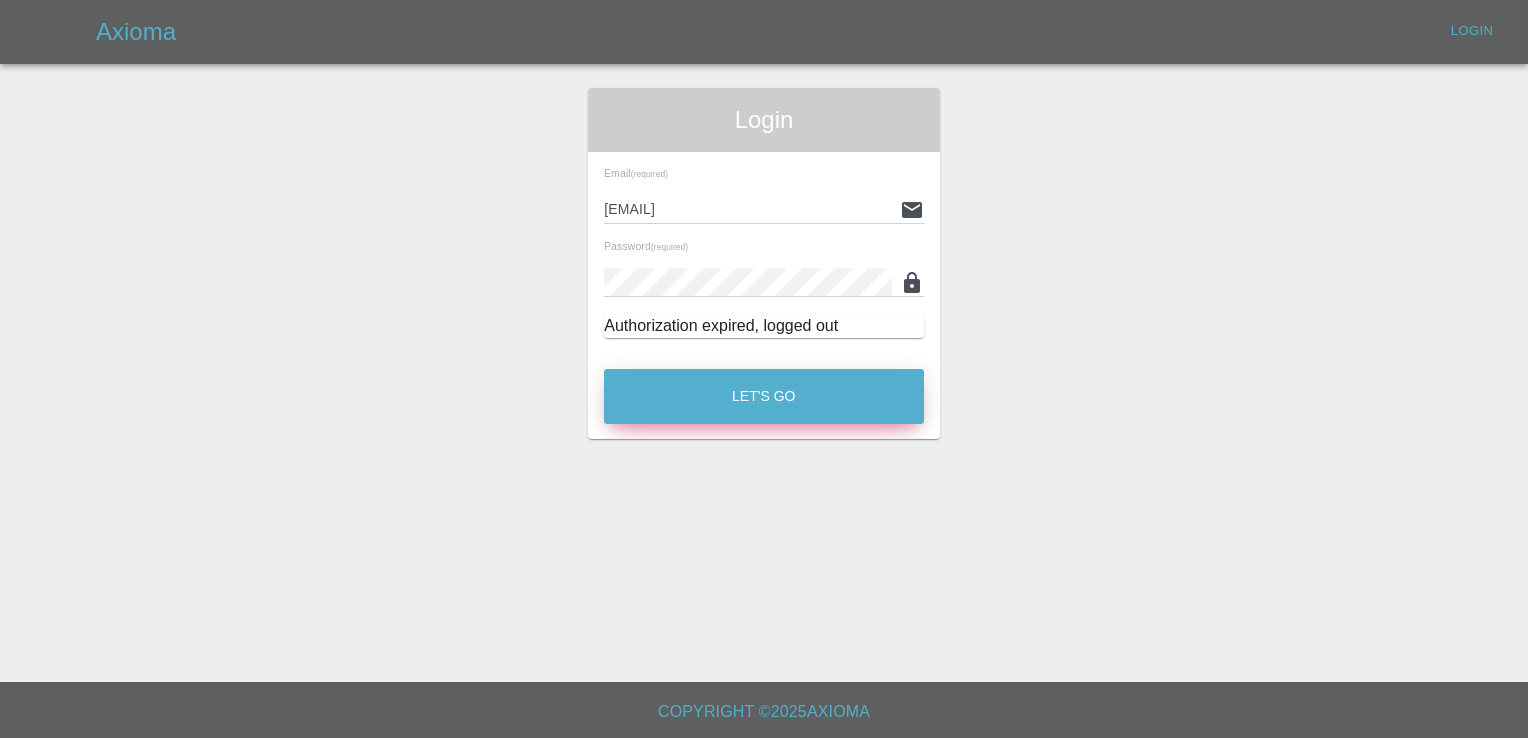 click on "Let's Go" at bounding box center [764, 396] 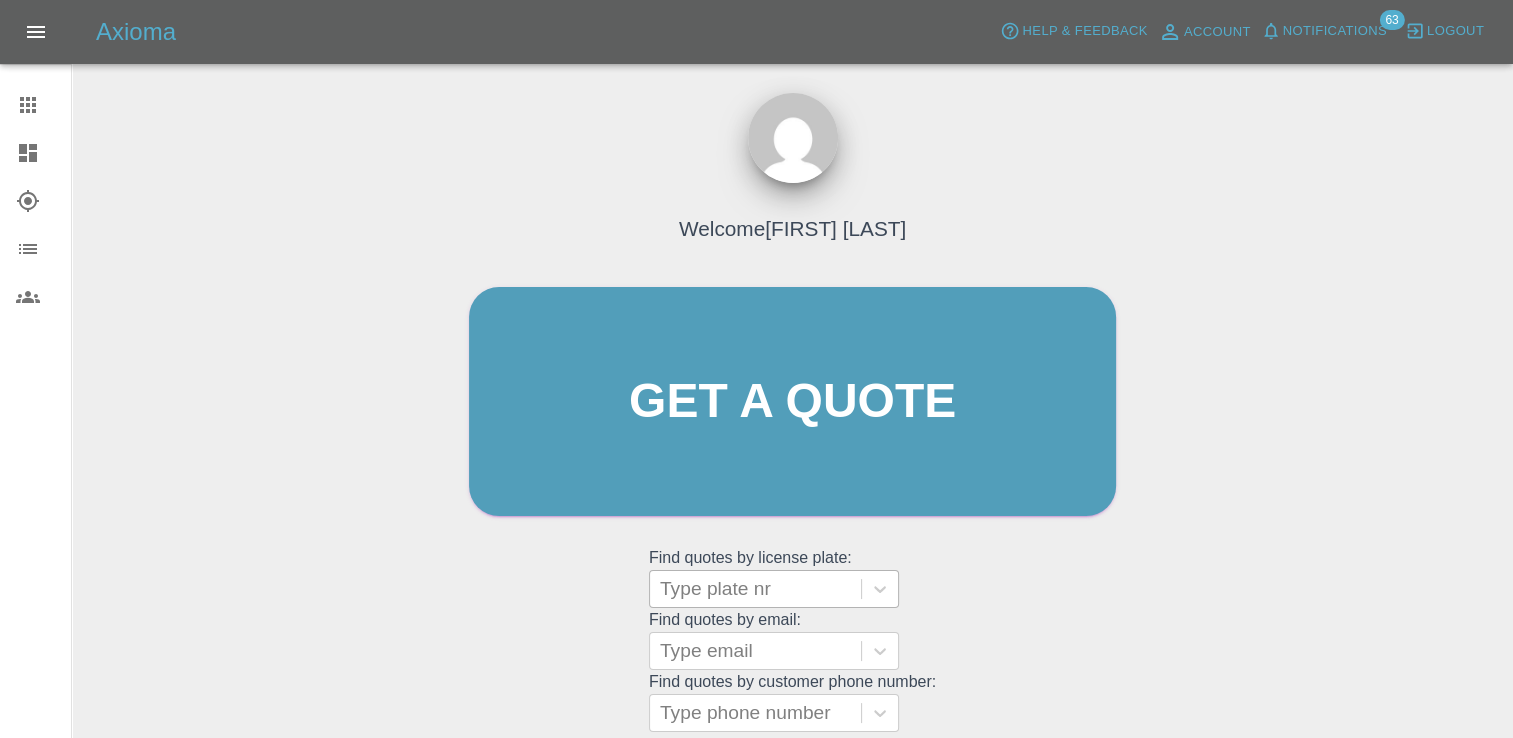 click at bounding box center (755, 589) 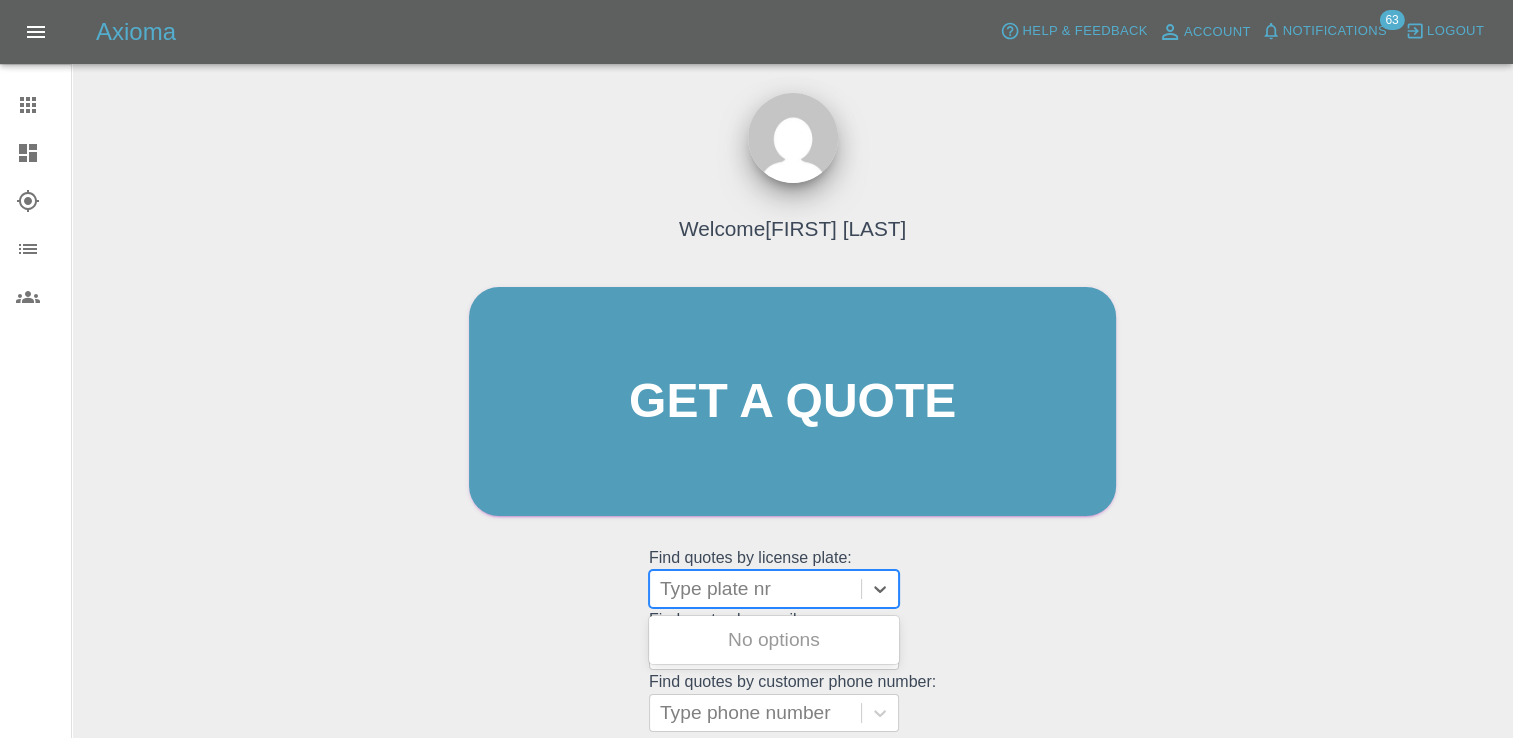 paste on "[REG_PLATE]" 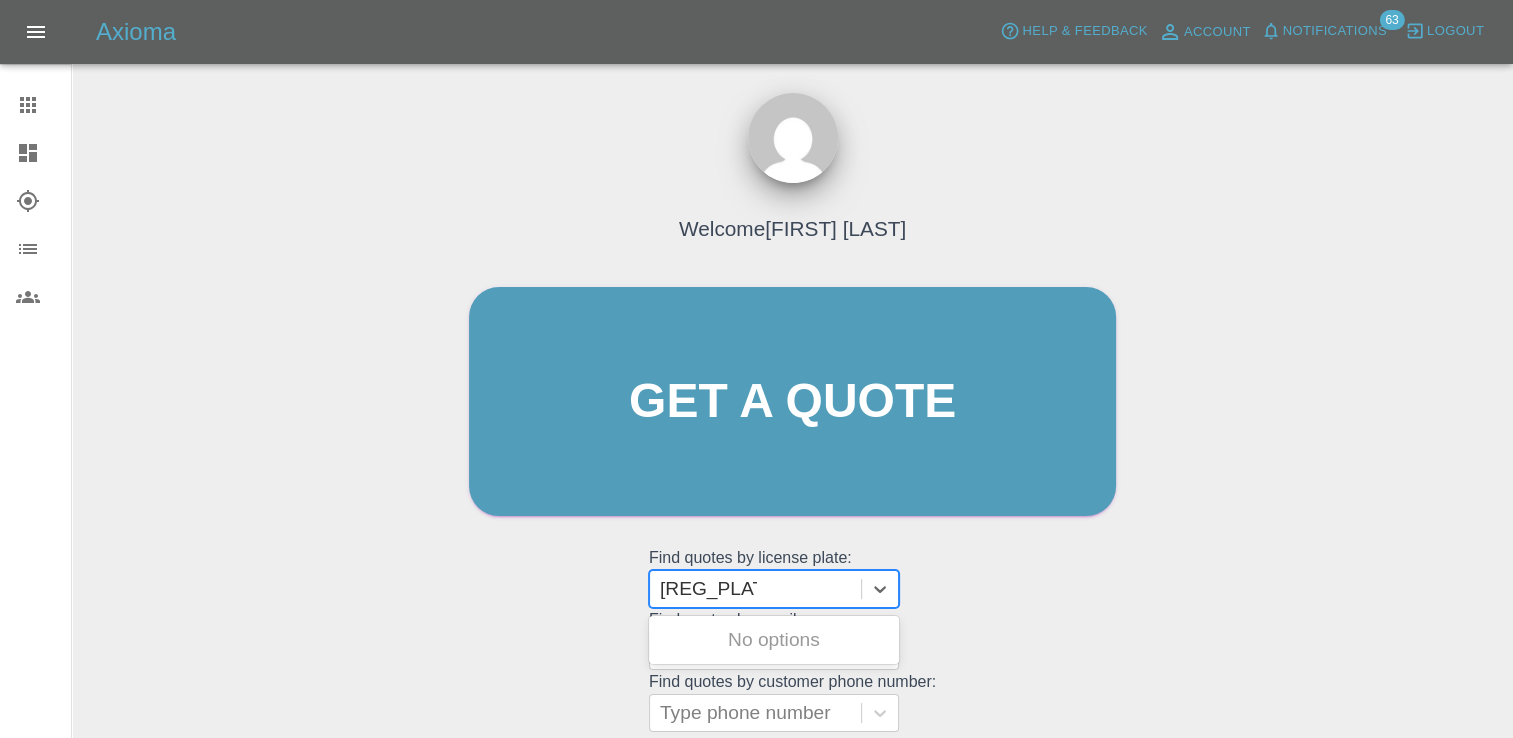 type on "[REG_PLATE]" 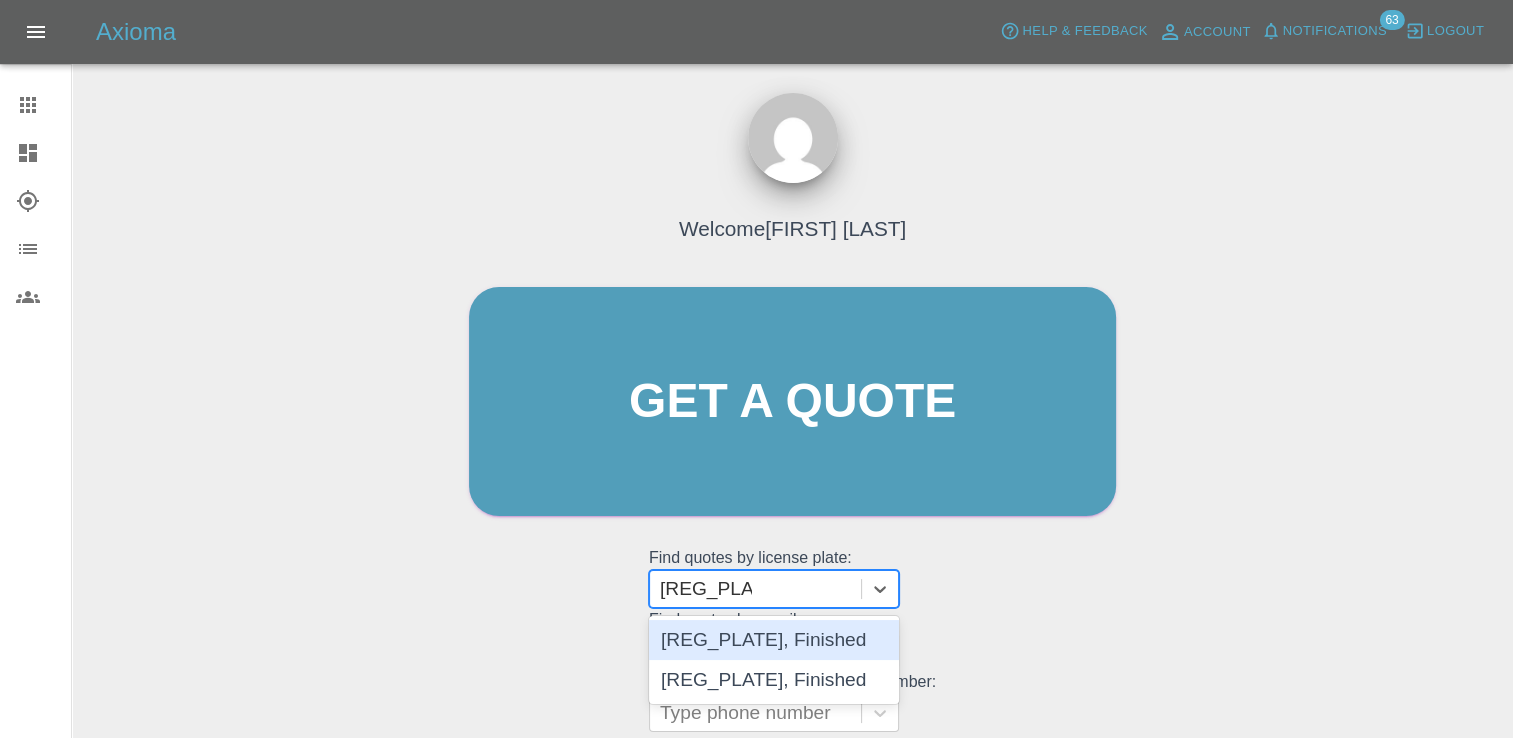 click on "[REG_PLATE], Finished" at bounding box center (774, 640) 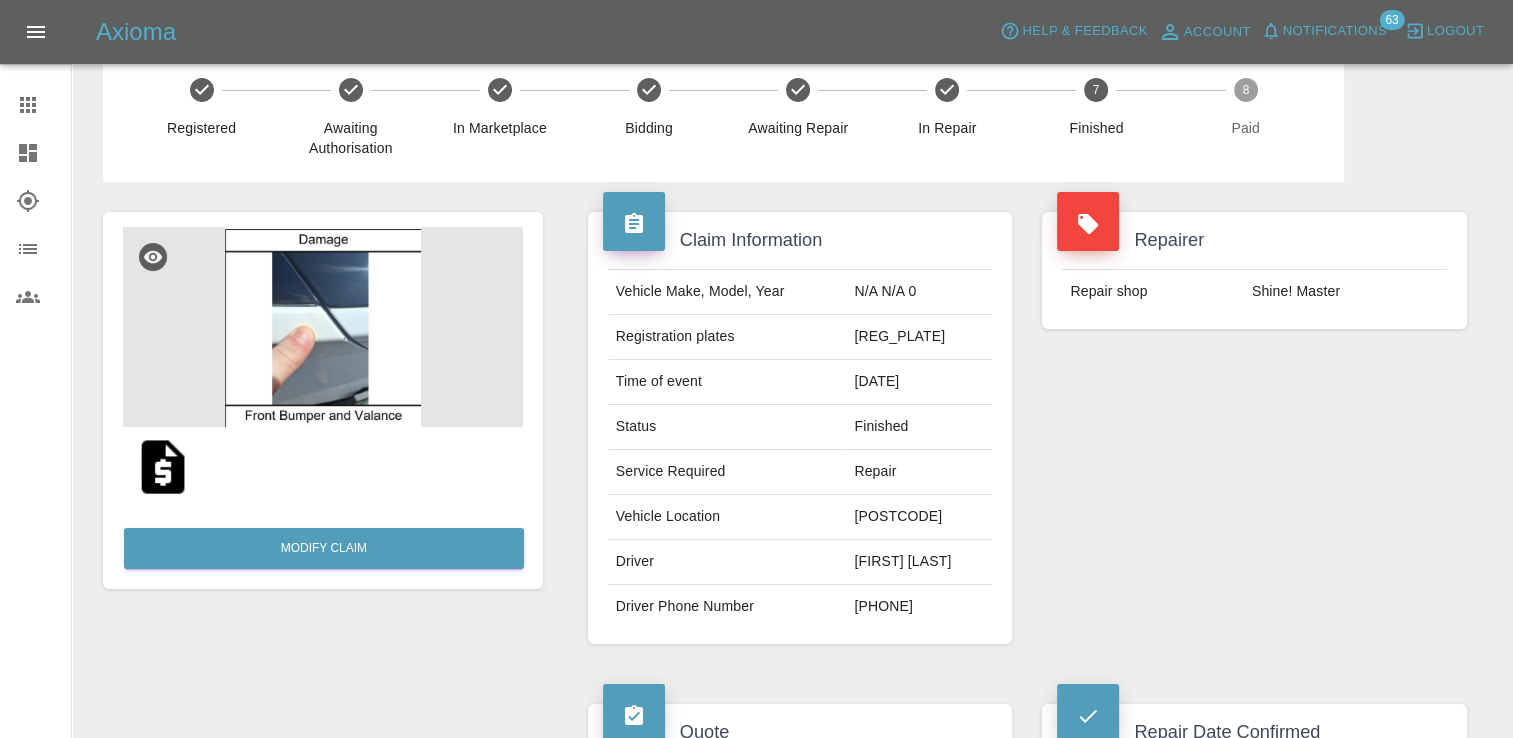 scroll, scrollTop: 0, scrollLeft: 0, axis: both 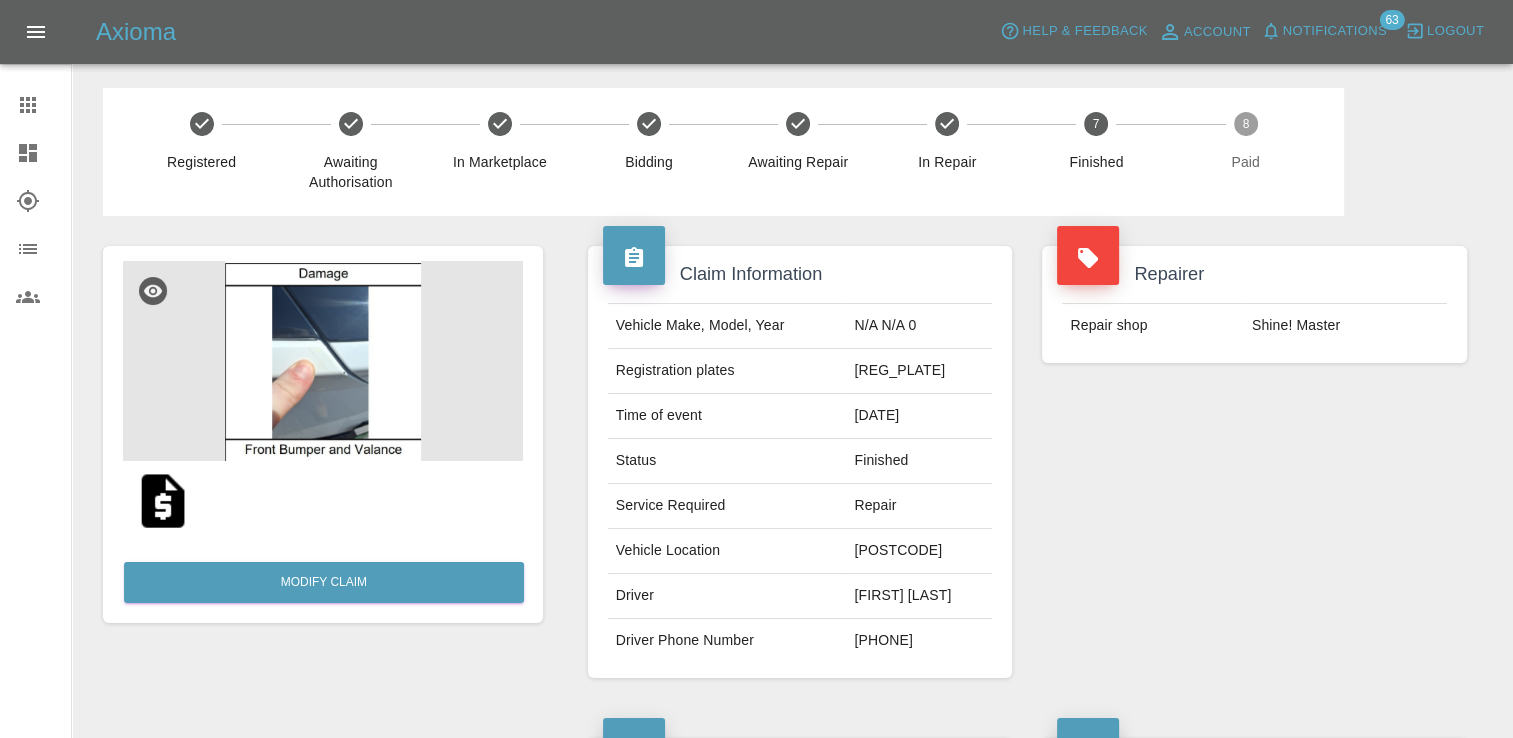 drag, startPoint x: 32, startPoint y: 108, endPoint x: 55, endPoint y: 114, distance: 23.769728 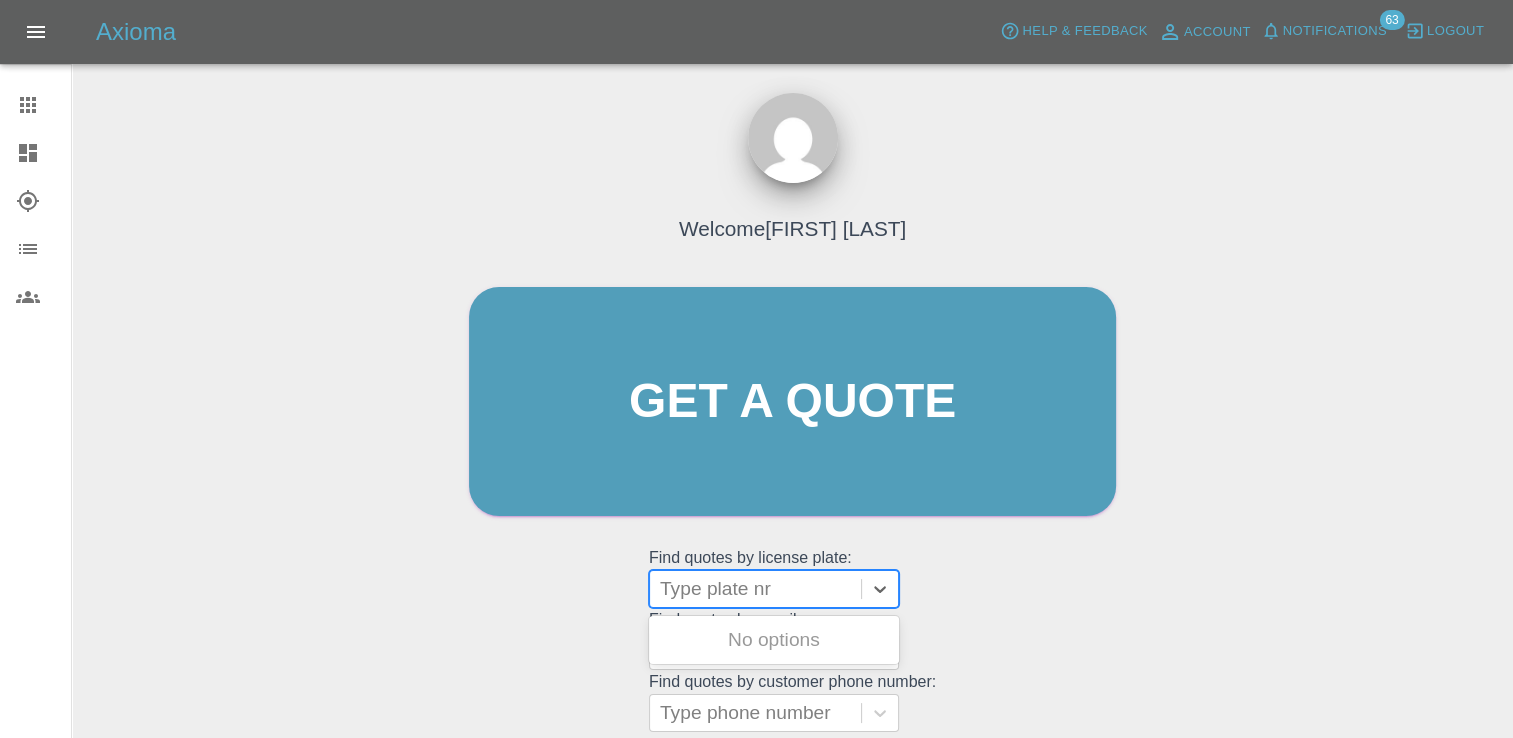 click on "Type plate nr" at bounding box center [774, 589] 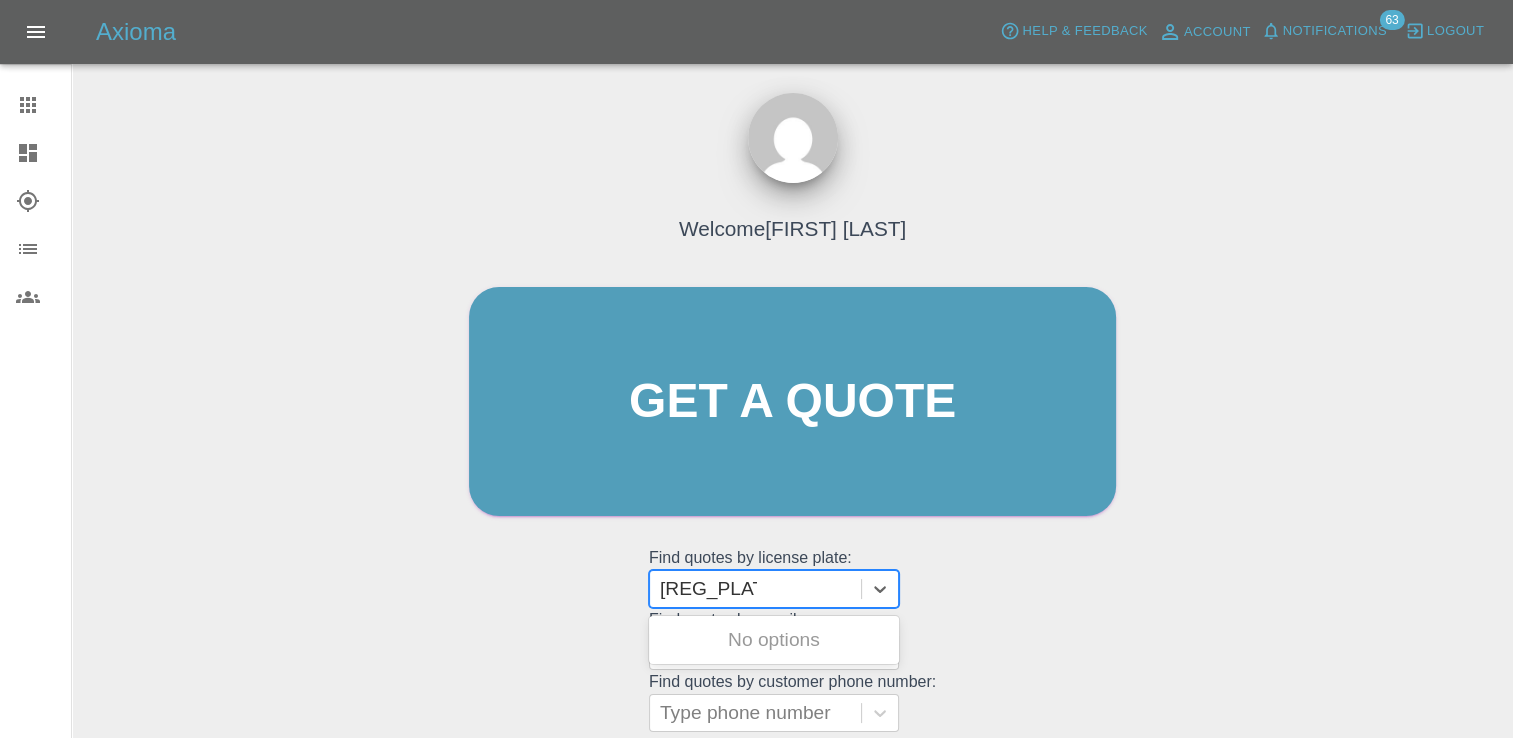 type on "[REG_PLATE]" 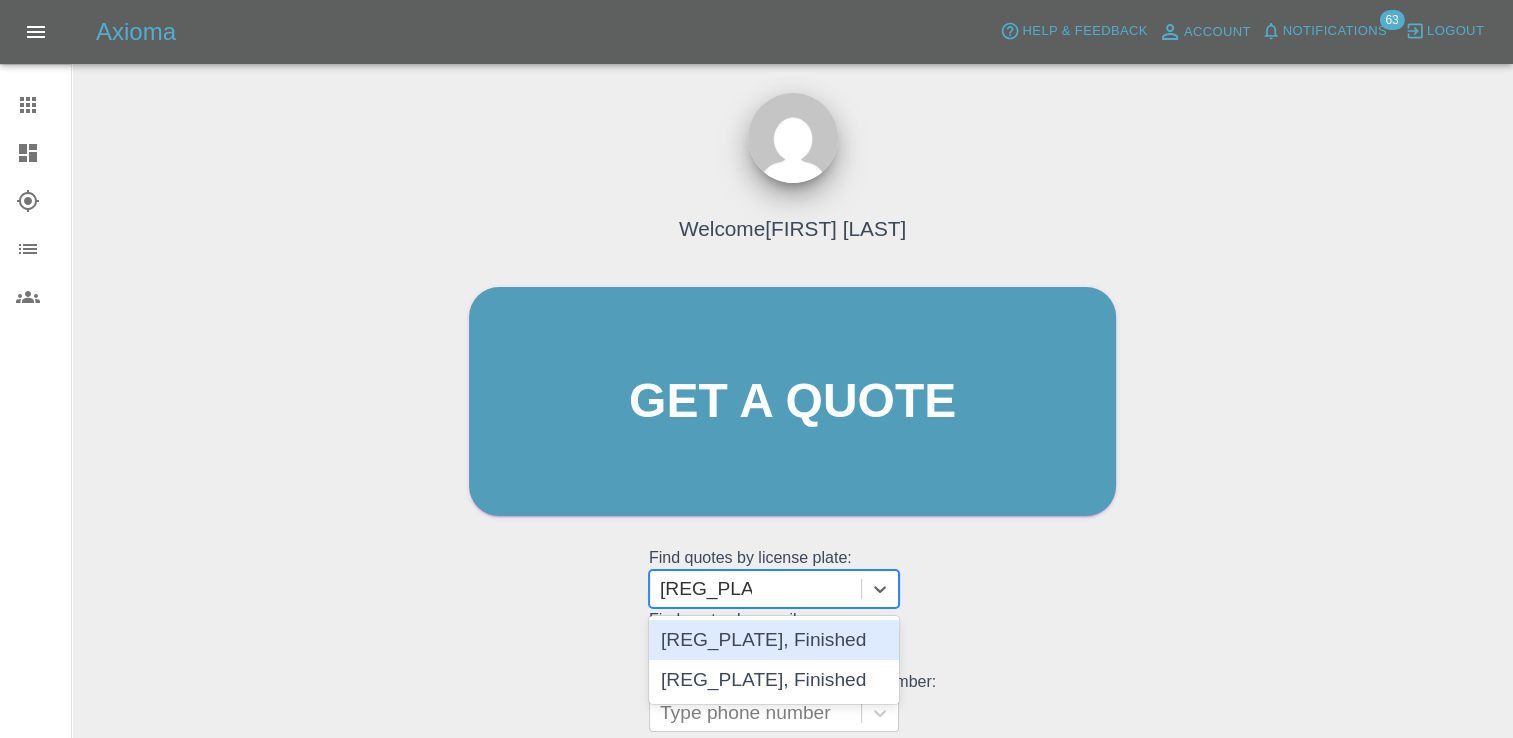 click on "[REG_PLATE], Finished" at bounding box center [774, 640] 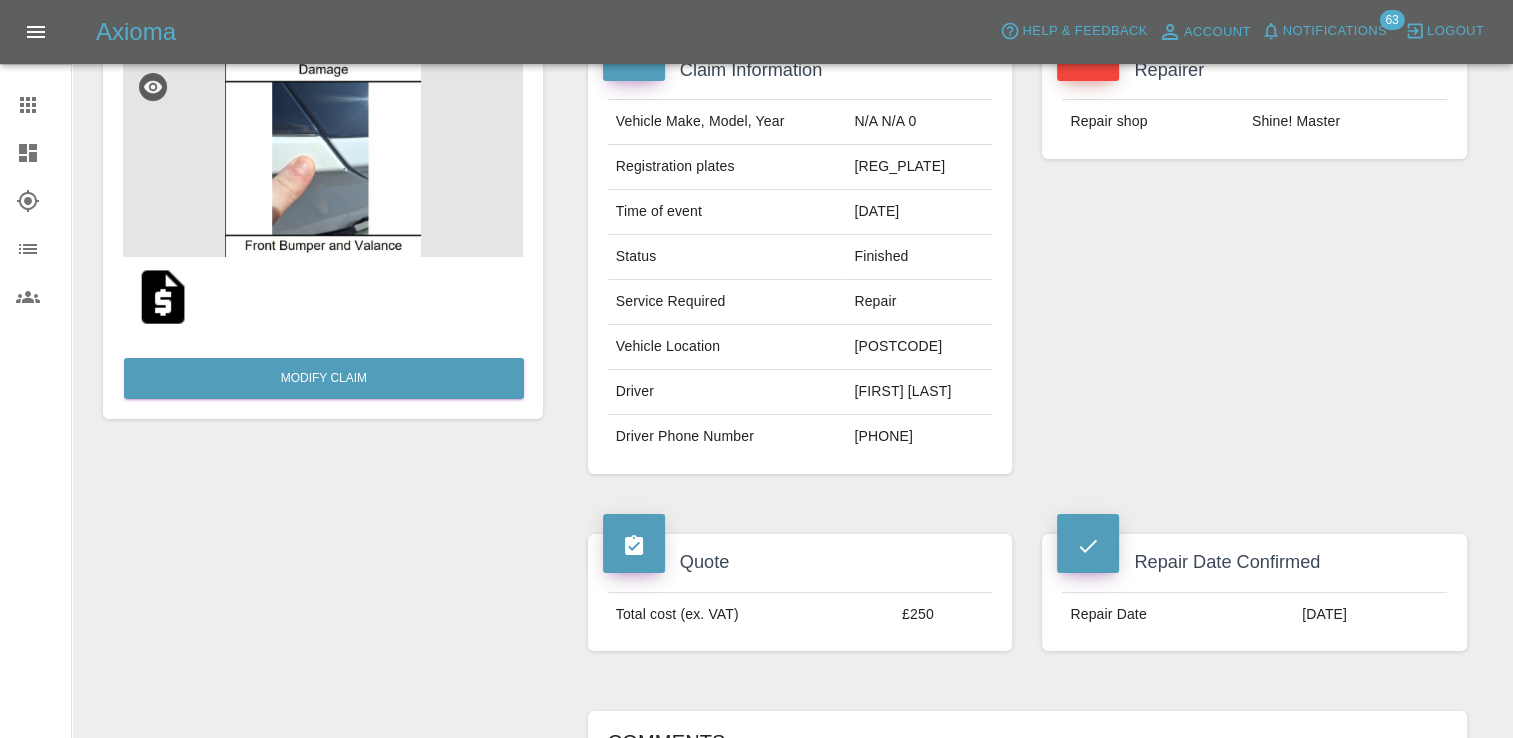 scroll, scrollTop: 0, scrollLeft: 0, axis: both 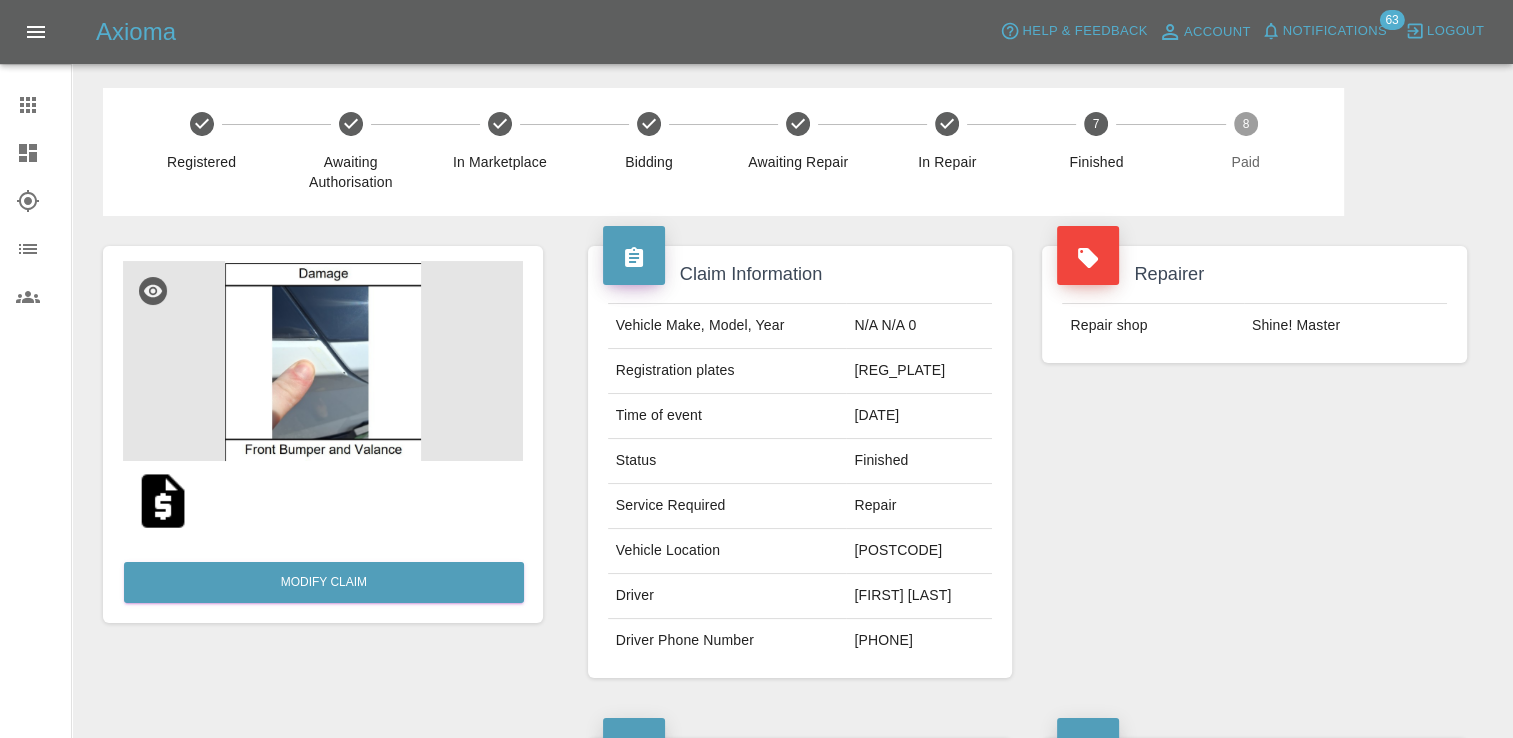 click on "Claims" at bounding box center (35, 105) 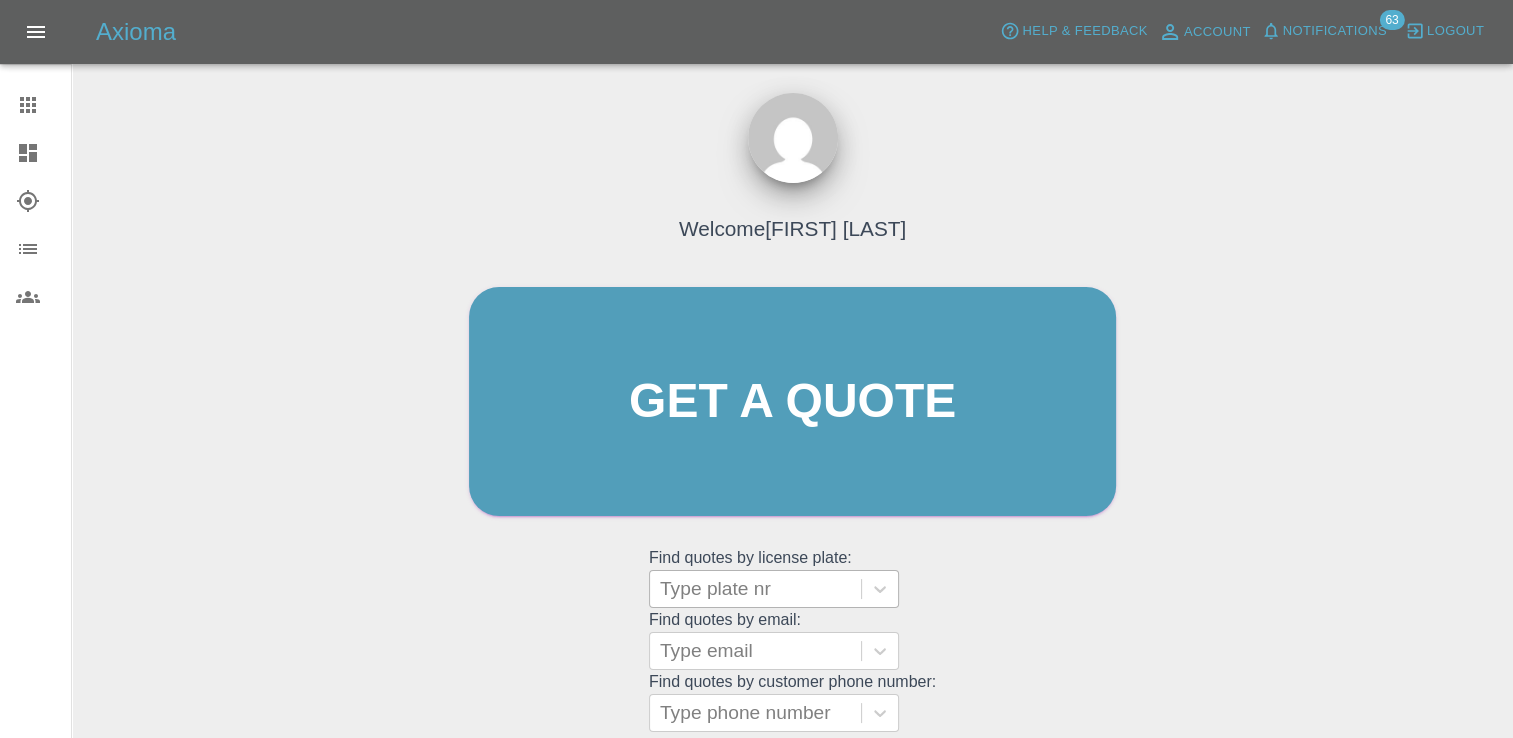 click at bounding box center [755, 589] 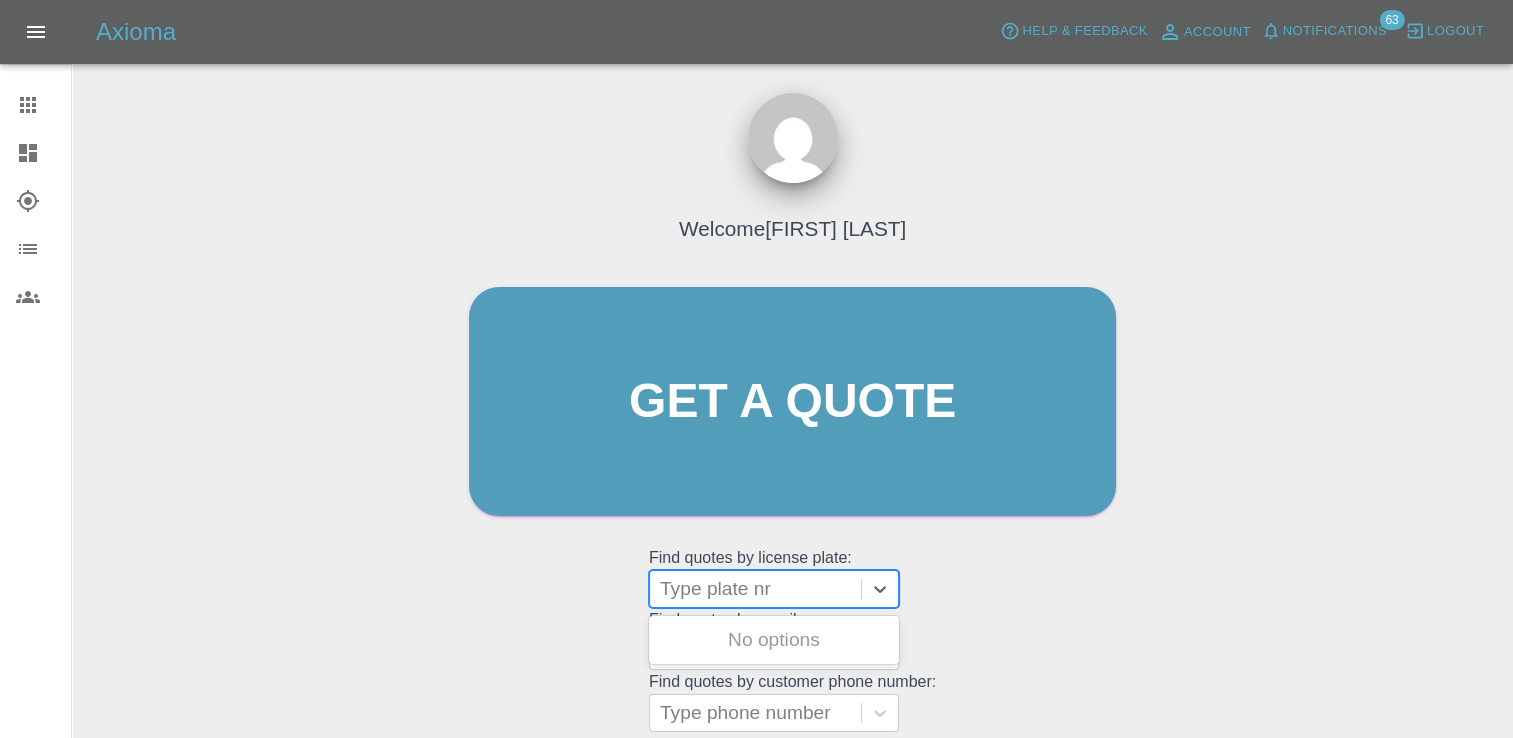 paste on "[REG_PLATE]" 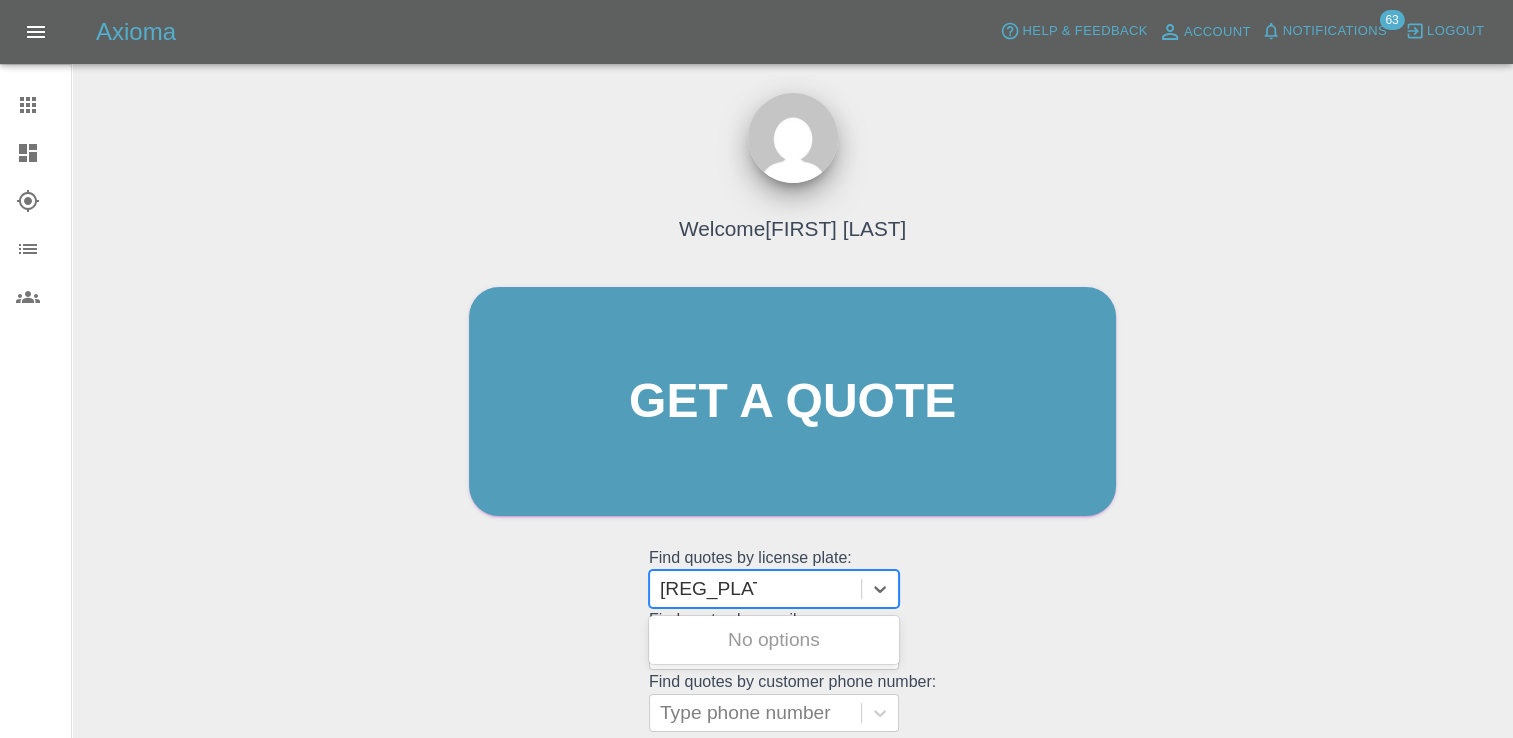 type on "[REG_PLATE]" 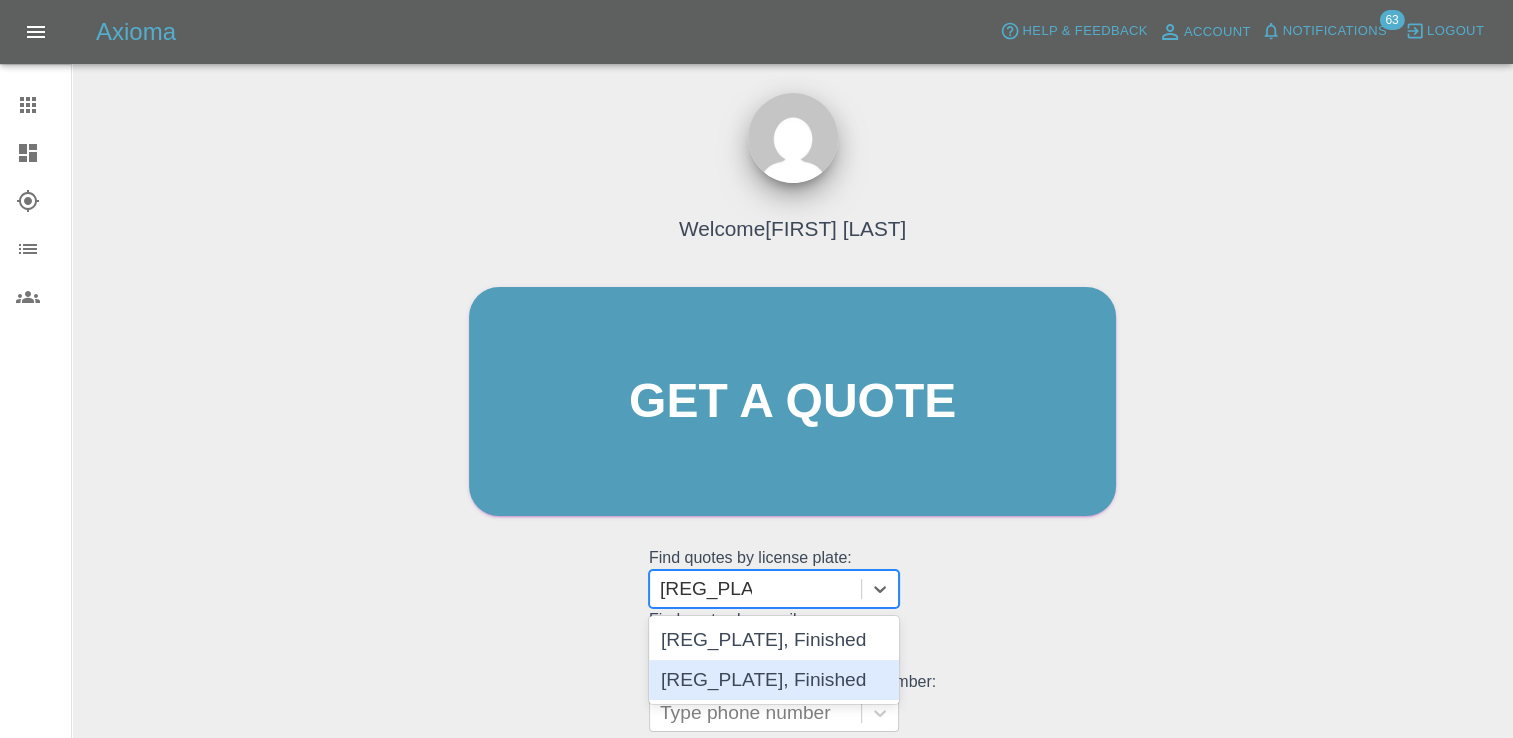 click on "[REG_PLATE], Finished" at bounding box center (774, 680) 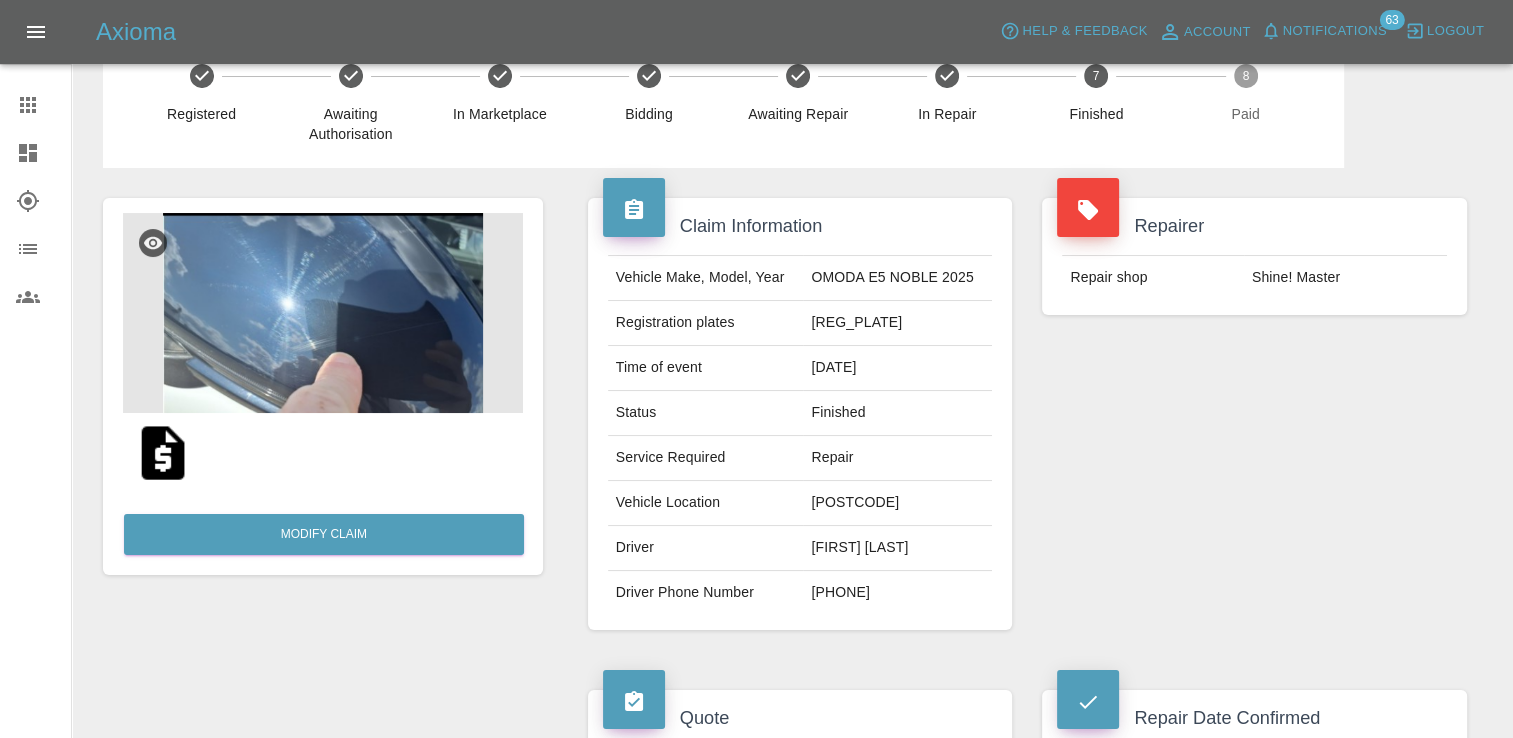 scroll, scrollTop: 0, scrollLeft: 0, axis: both 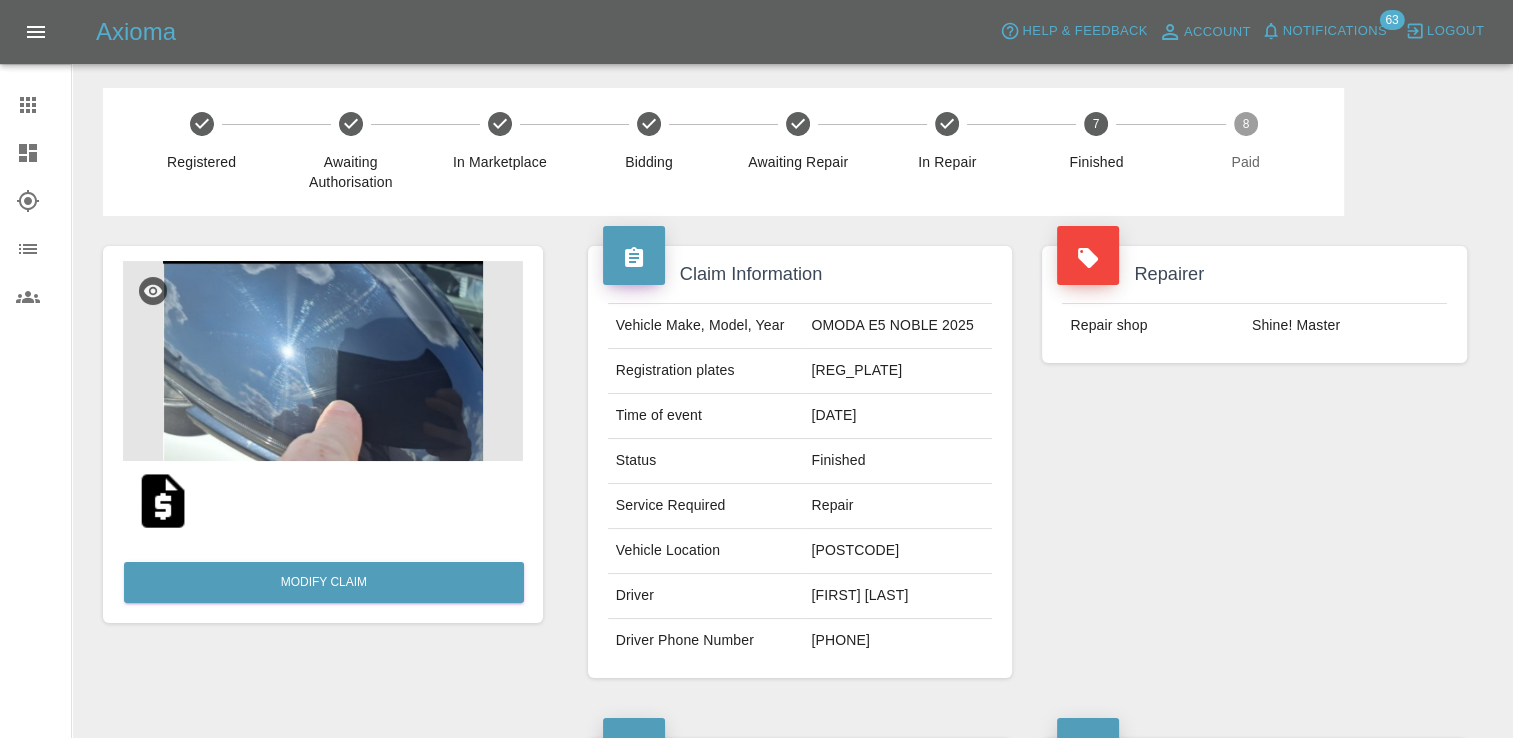 click at bounding box center [44, 105] 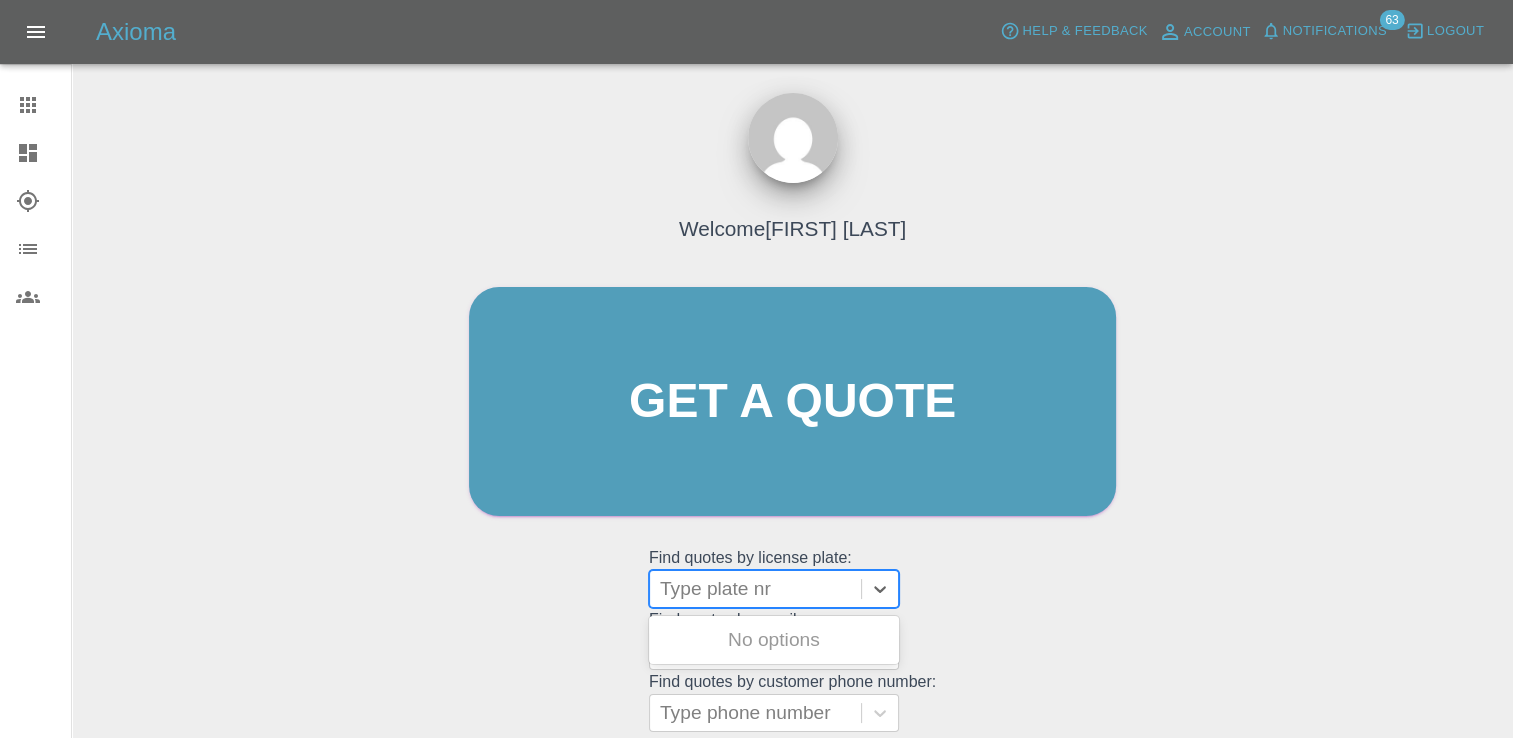 click at bounding box center (755, 589) 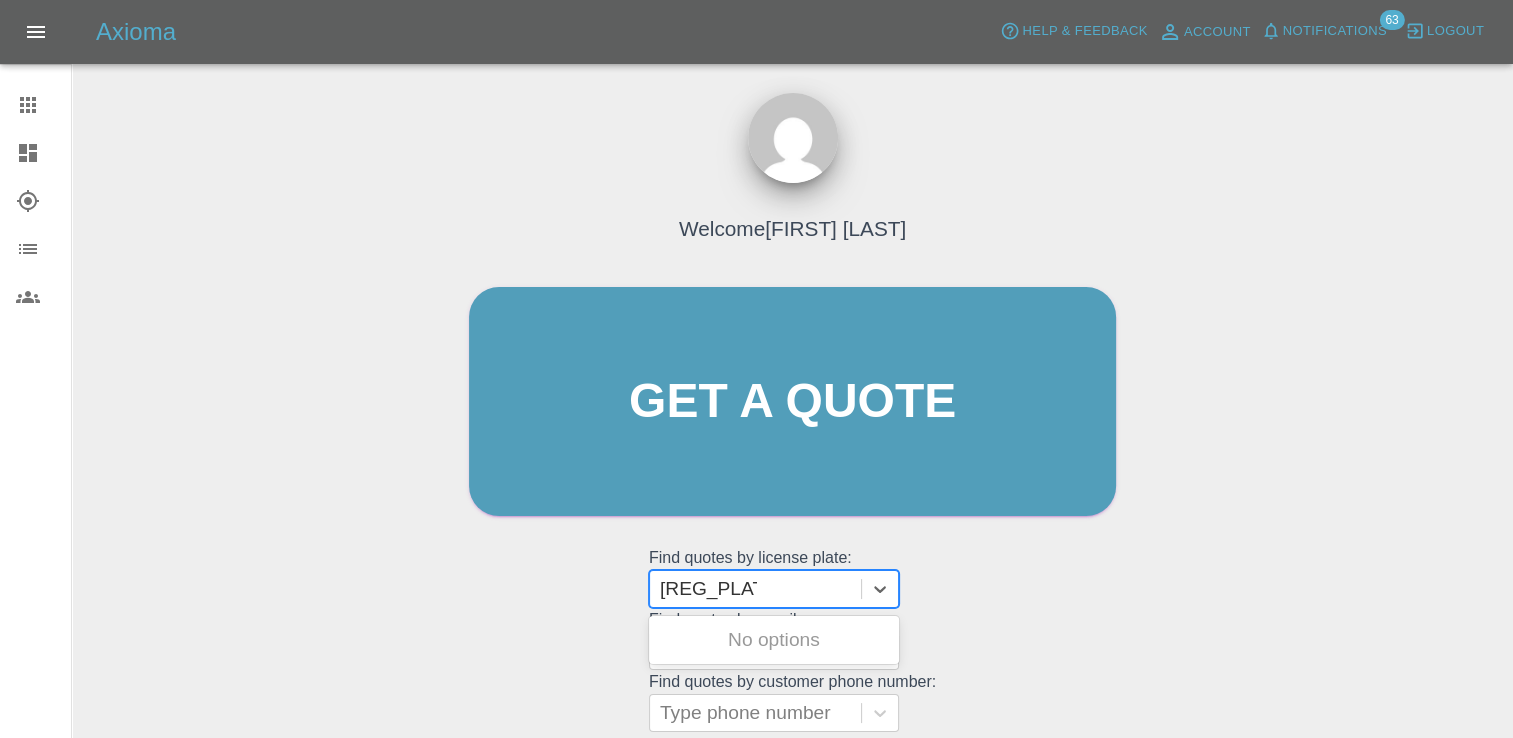 type on "[REG_PLATE]" 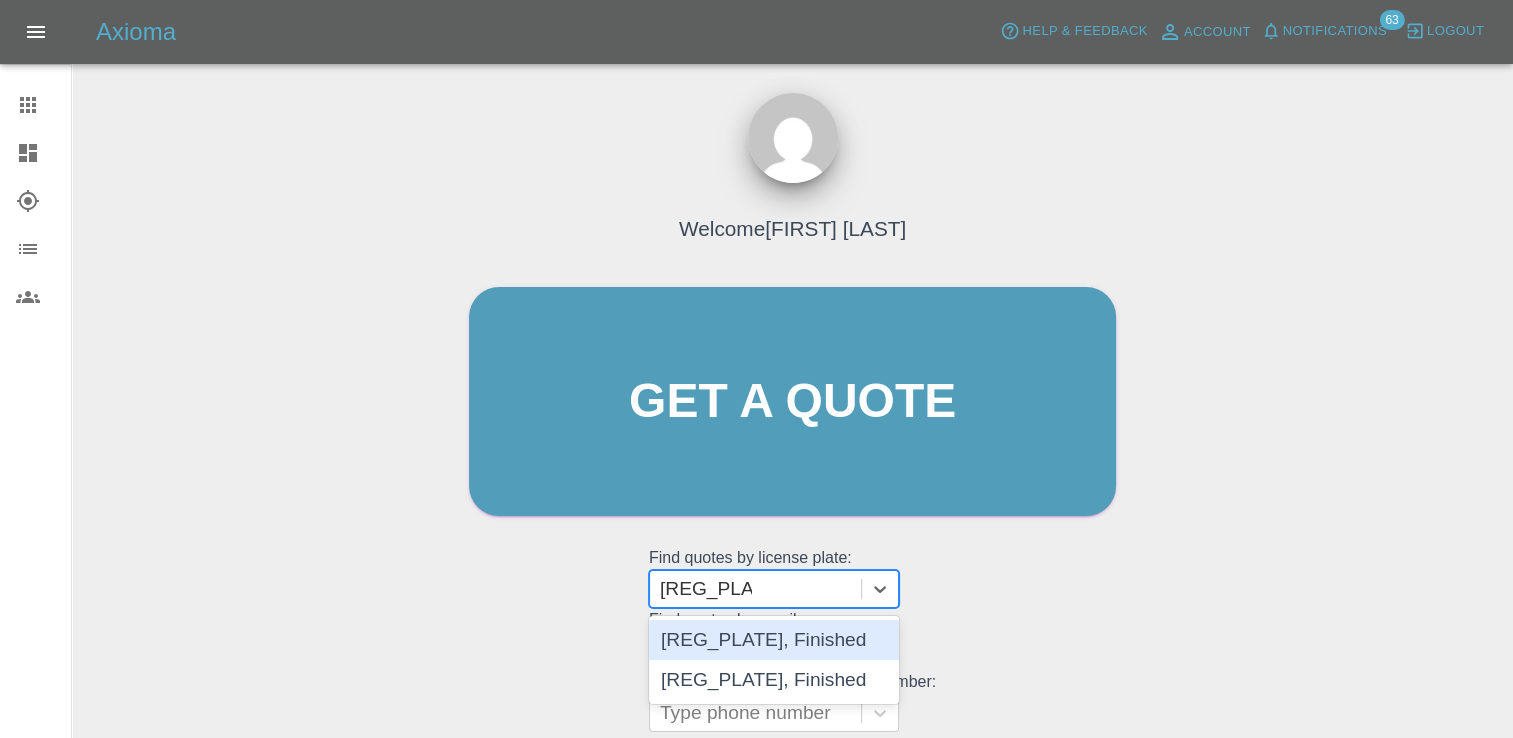 click on "[REG_PLATE], Finished" at bounding box center (774, 640) 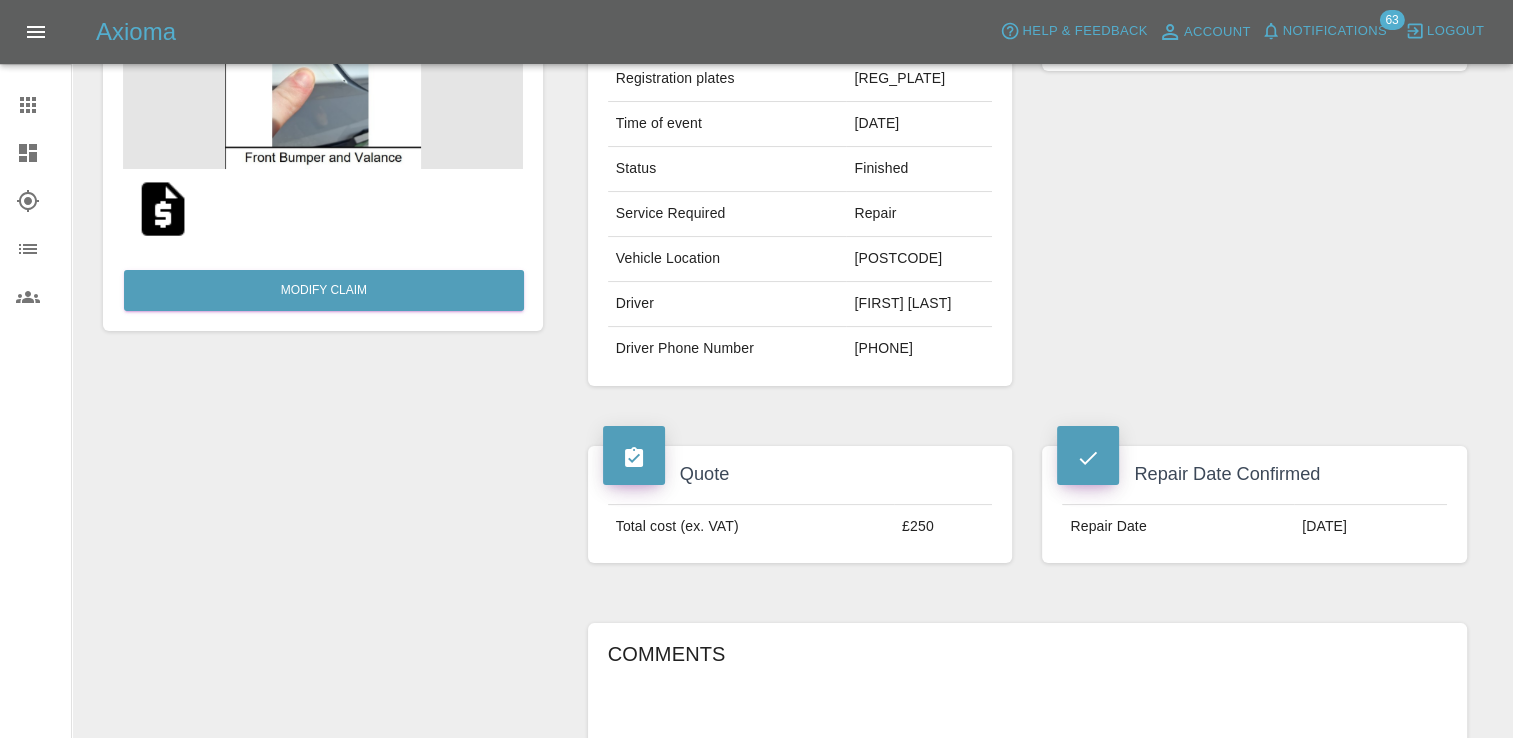 scroll, scrollTop: 0, scrollLeft: 0, axis: both 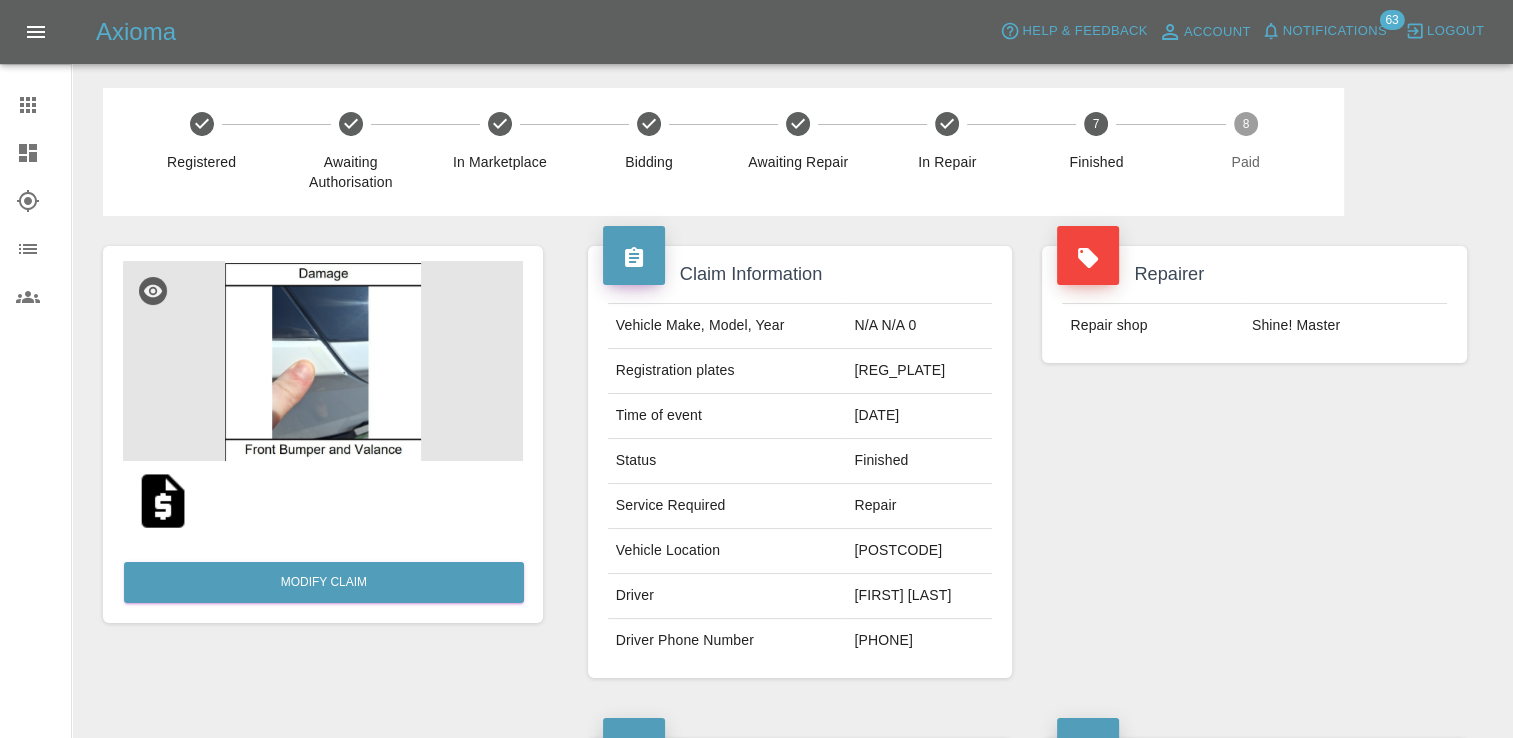 drag, startPoint x: 21, startPoint y: 102, endPoint x: 56, endPoint y: 121, distance: 39.824615 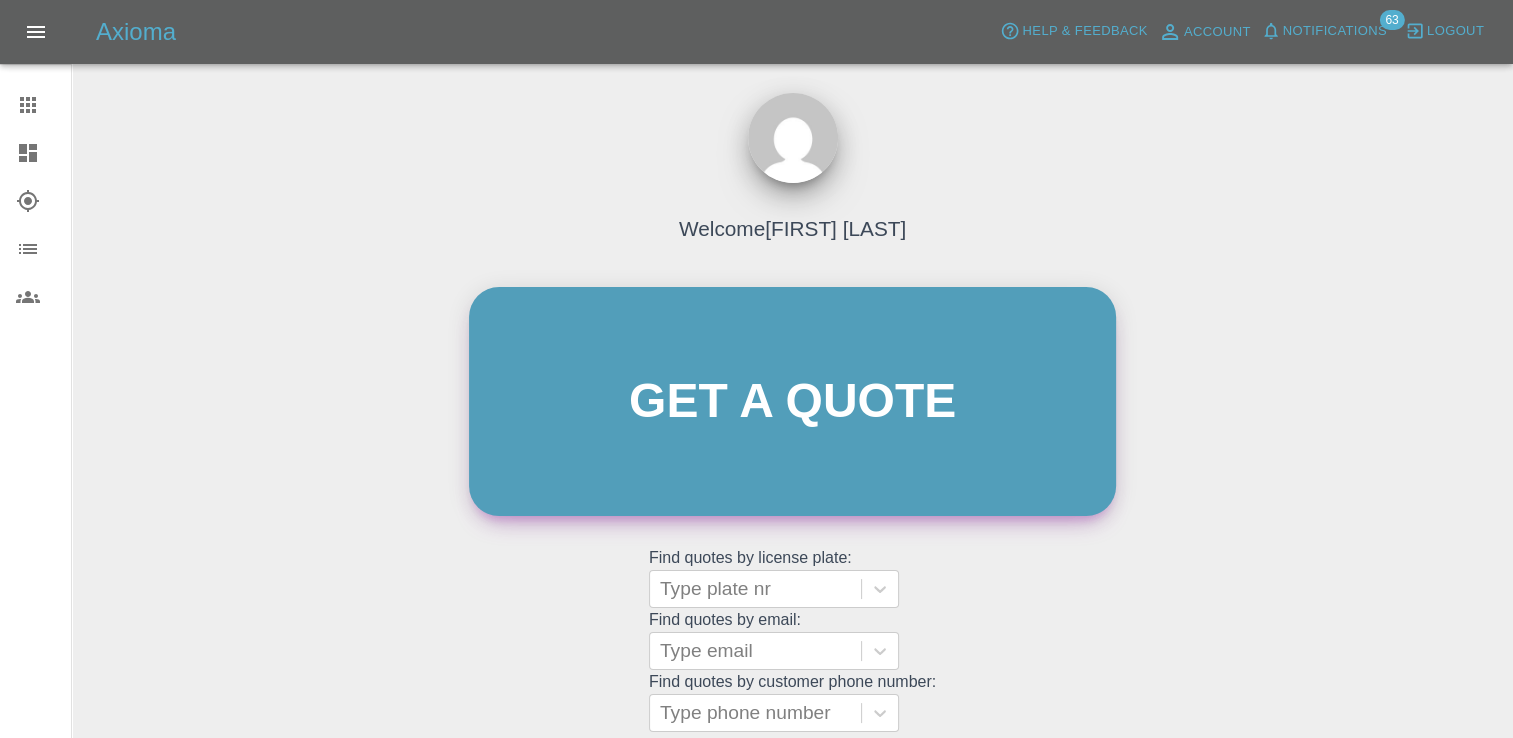 click on "Get a quote" at bounding box center [792, 401] 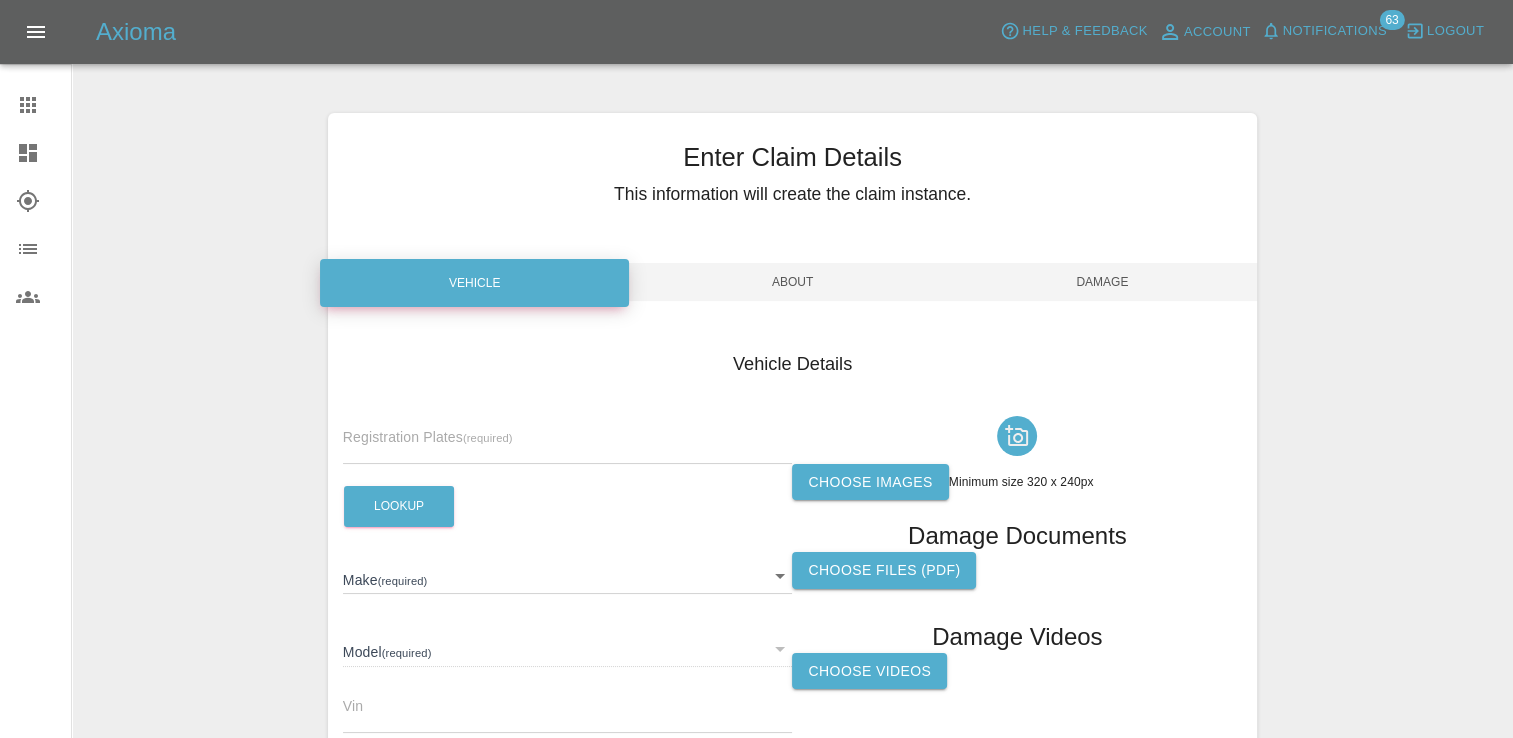 click at bounding box center [568, 449] 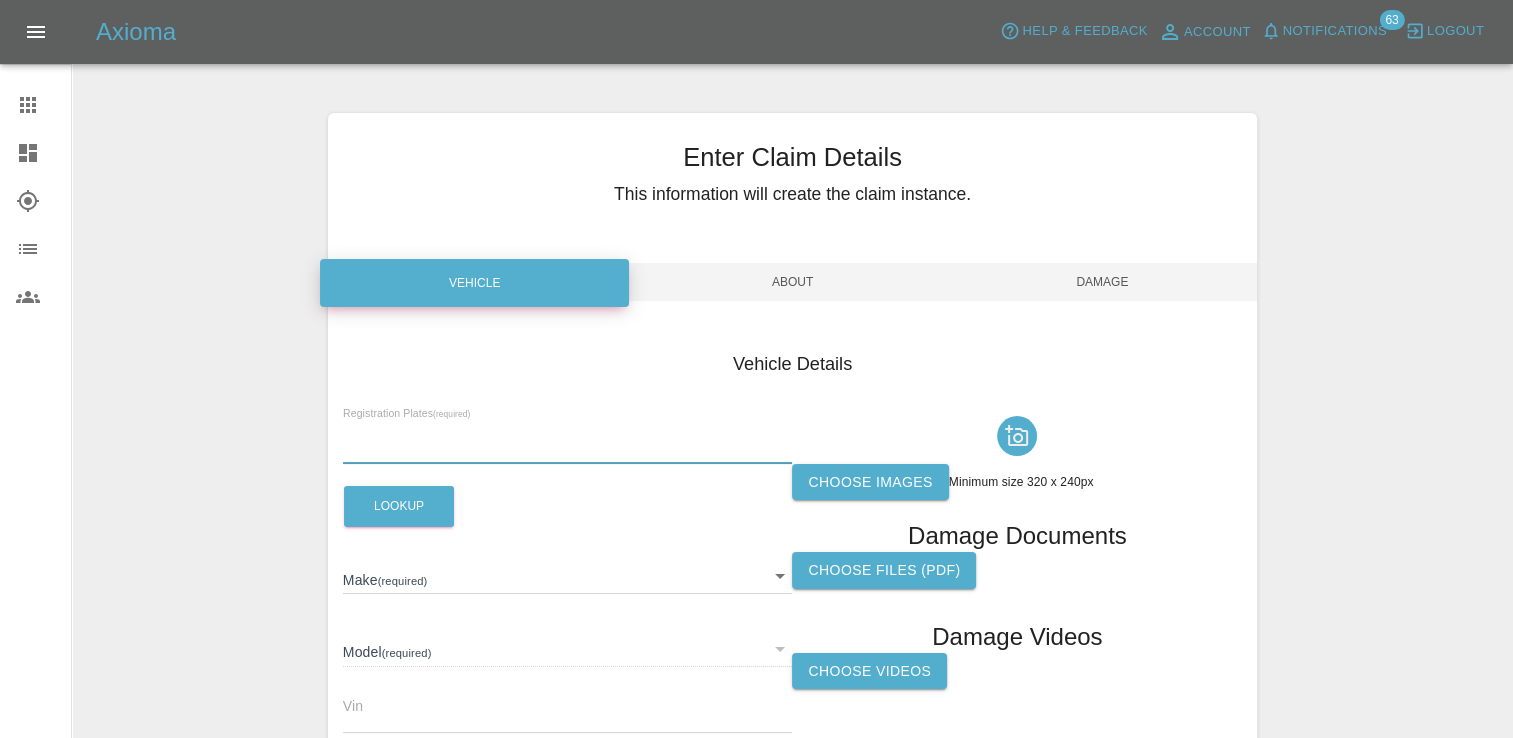 paste on "[REG_PLATE]" 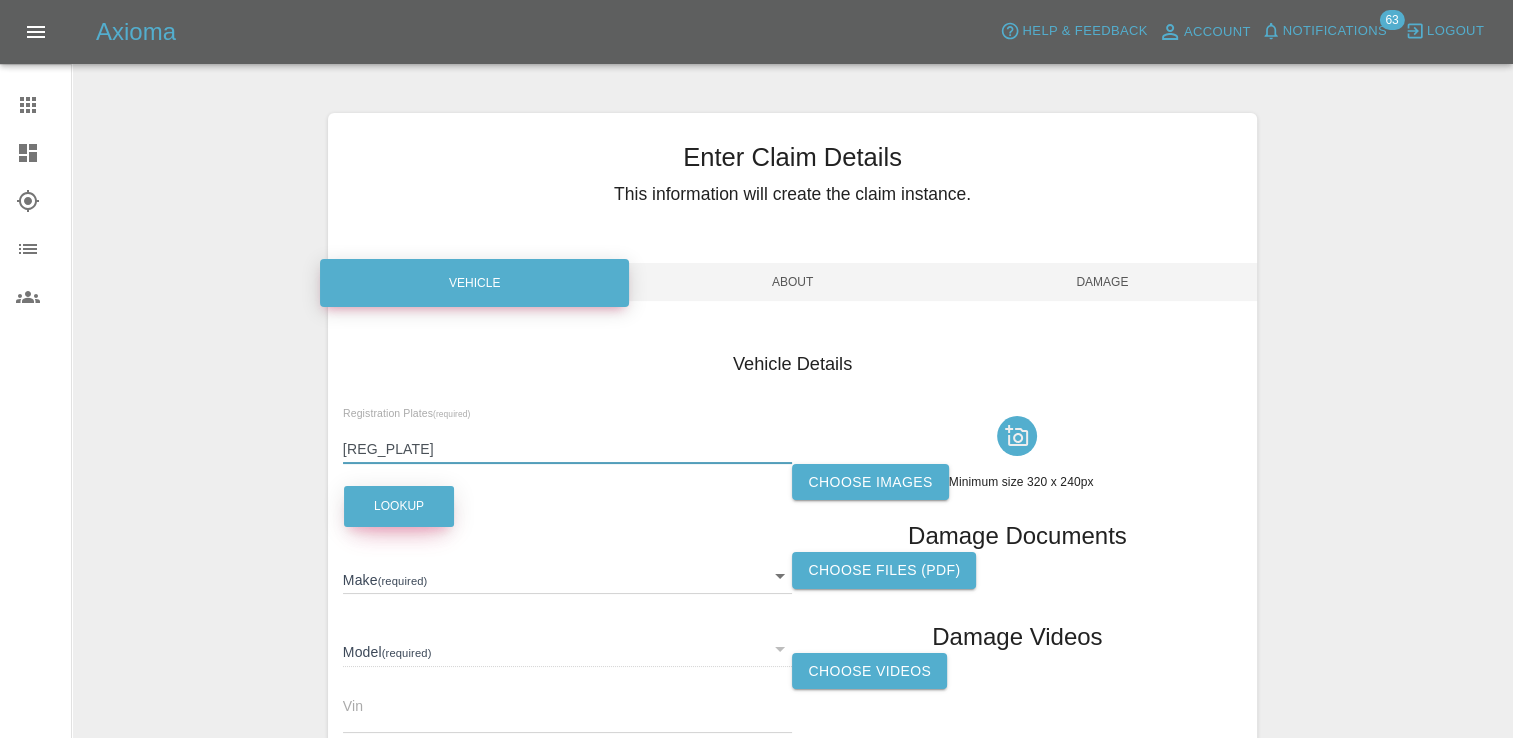 type on "[REG_PLATE]" 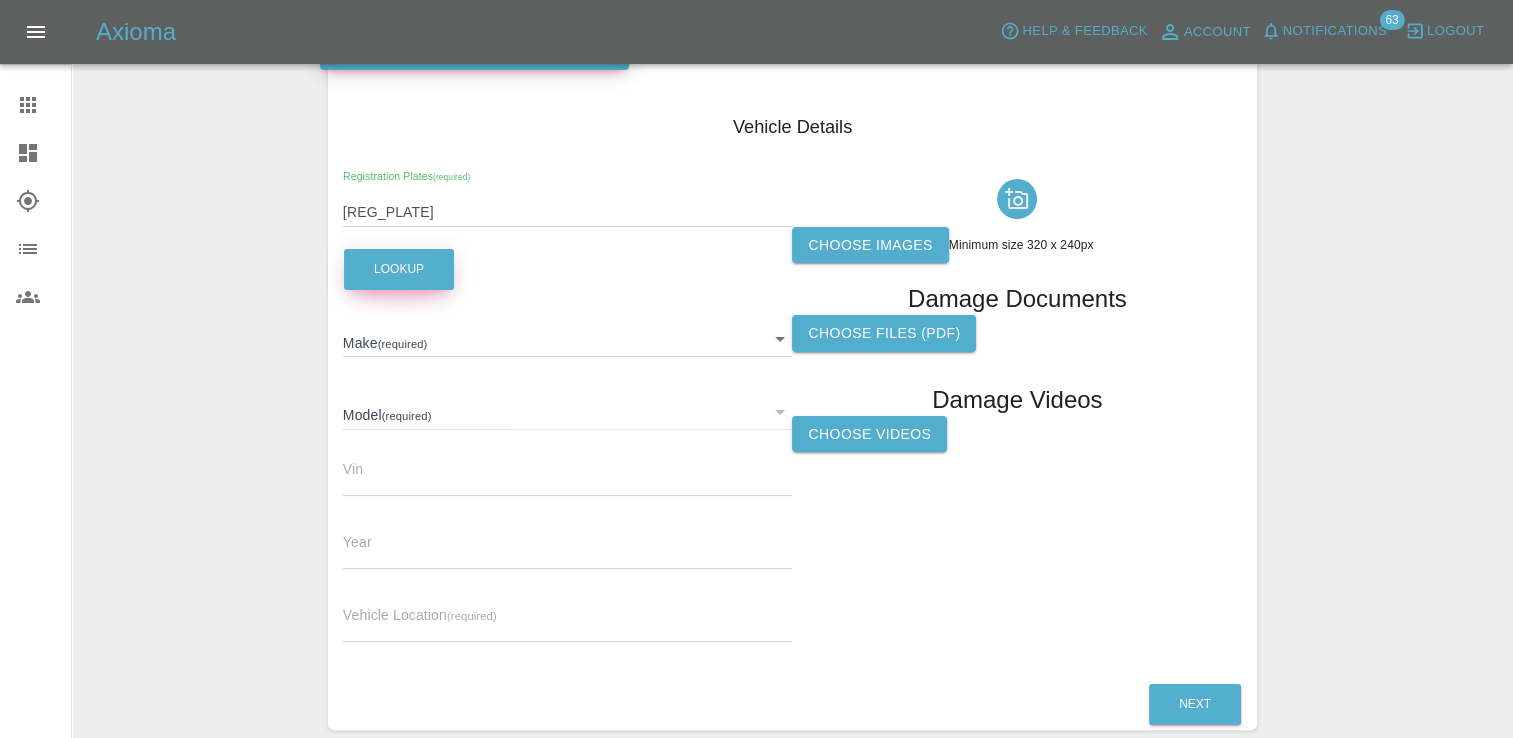 scroll, scrollTop: 300, scrollLeft: 0, axis: vertical 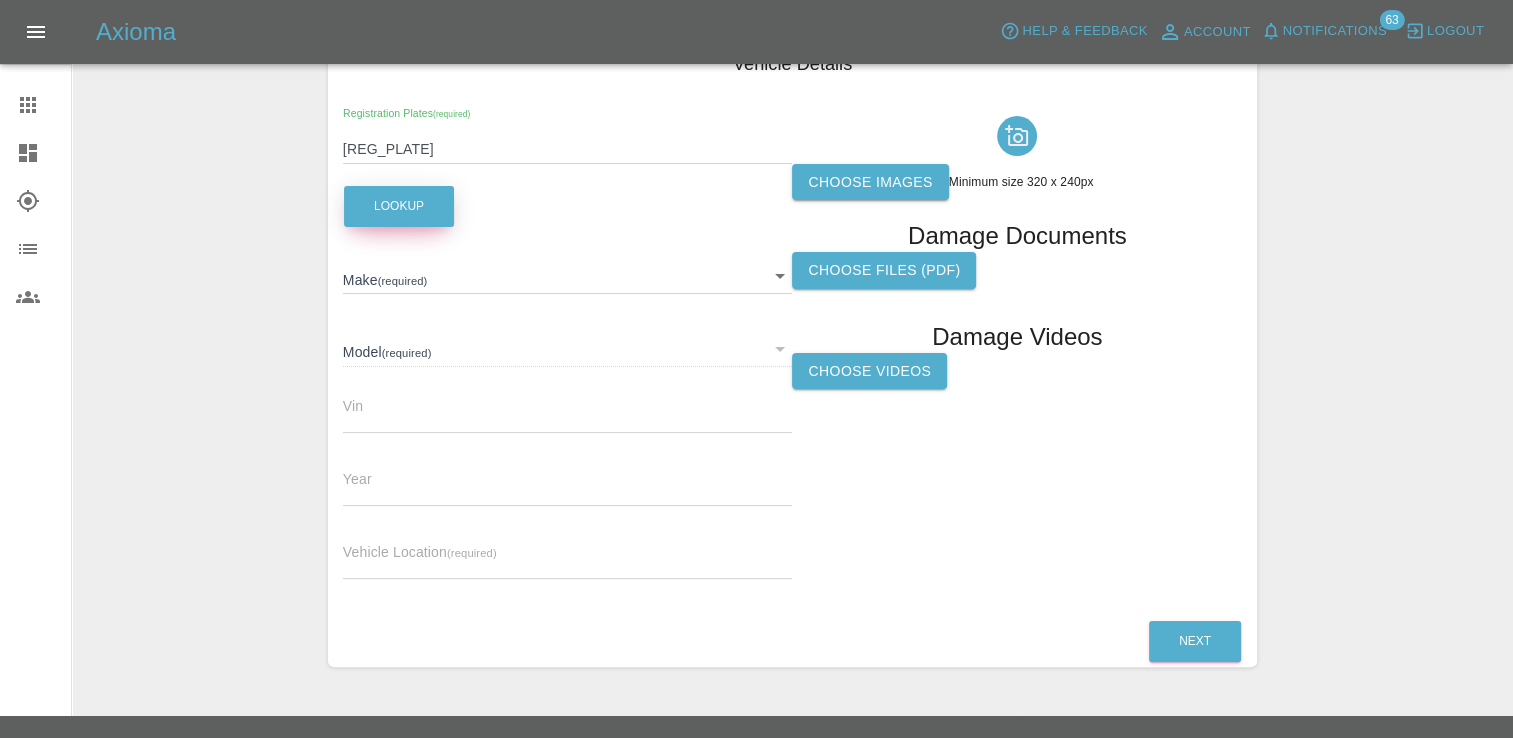 type 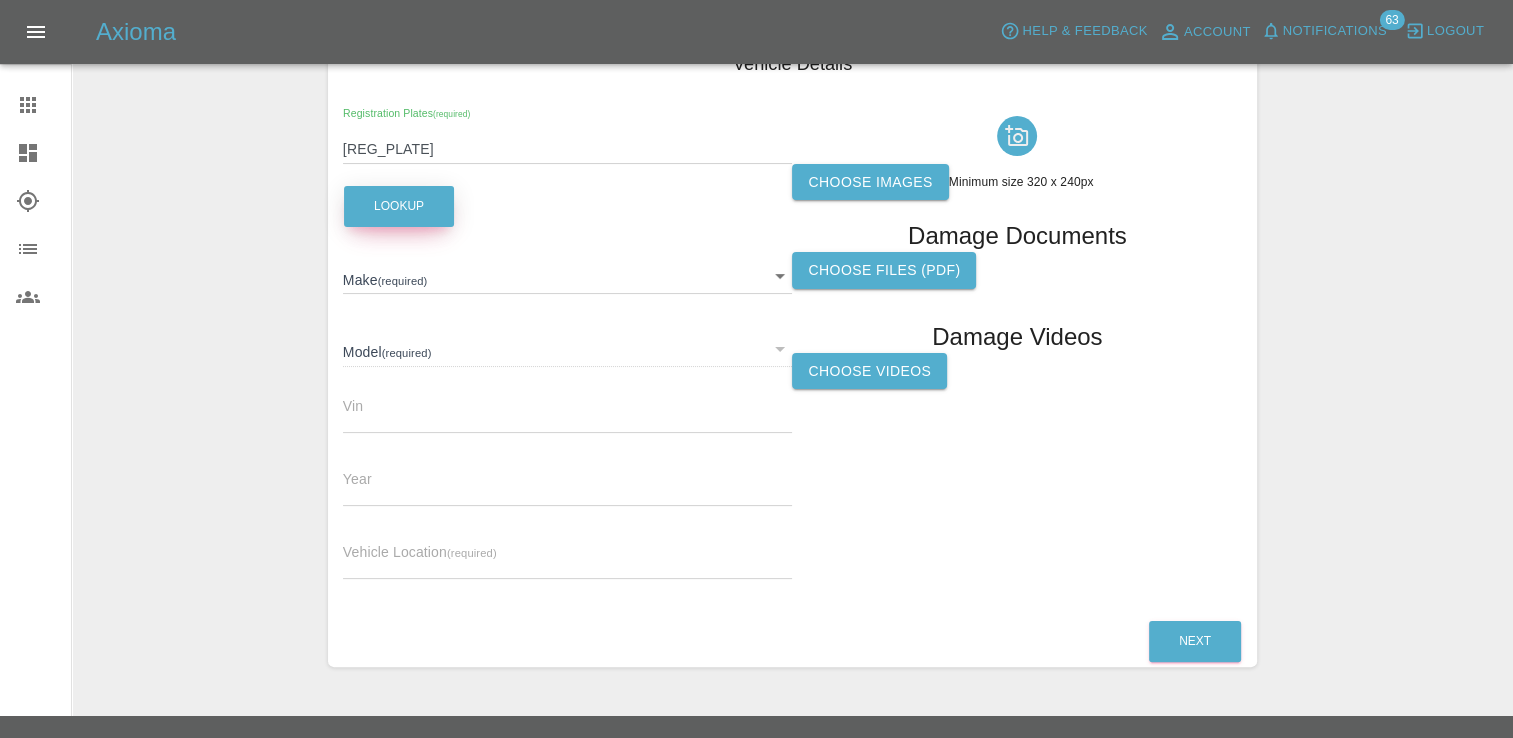type on "E5 NOBLE" 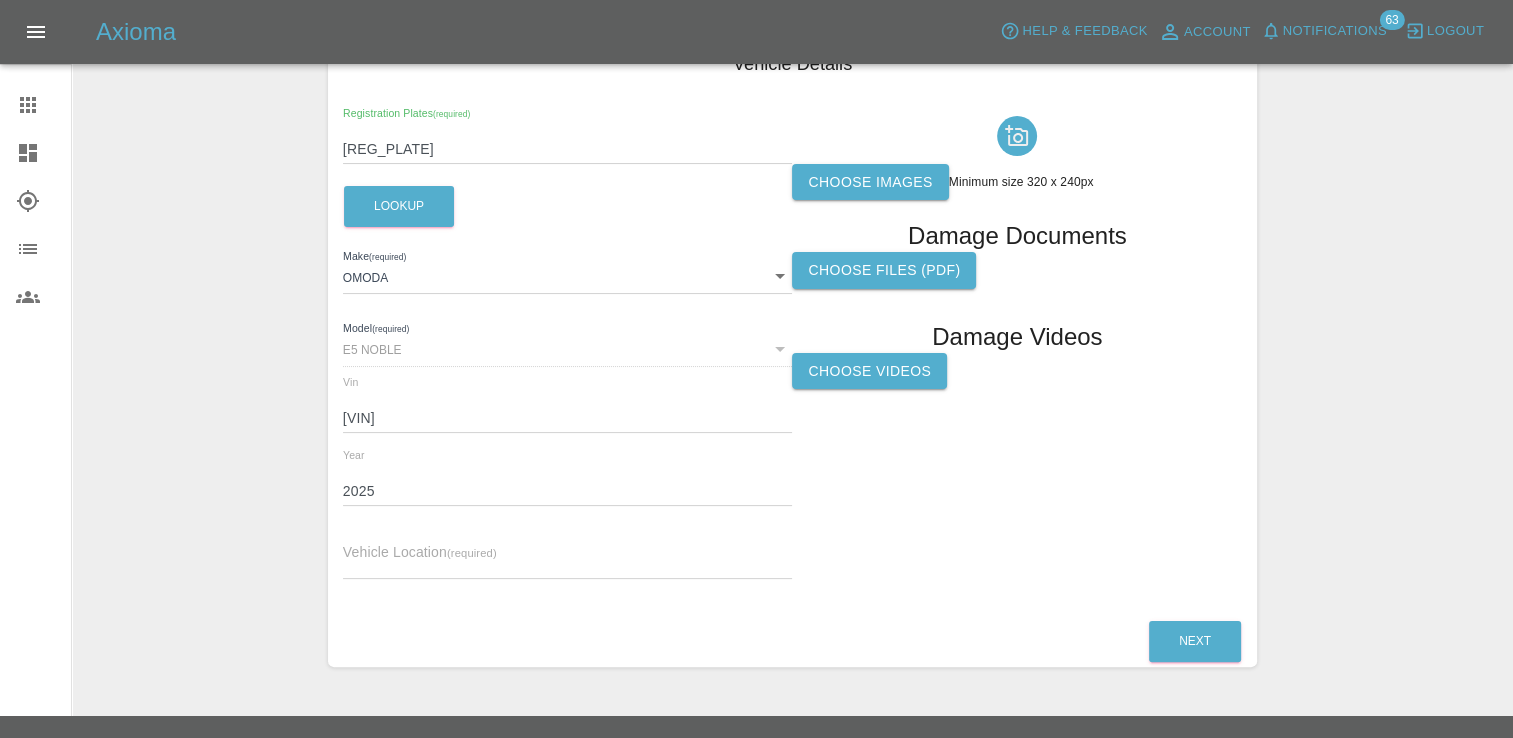 click on "Choose images Minimum size 320 x 240px Damage Documents Choose files (pdf) Damage Videos Choose Videos" at bounding box center (1017, 352) 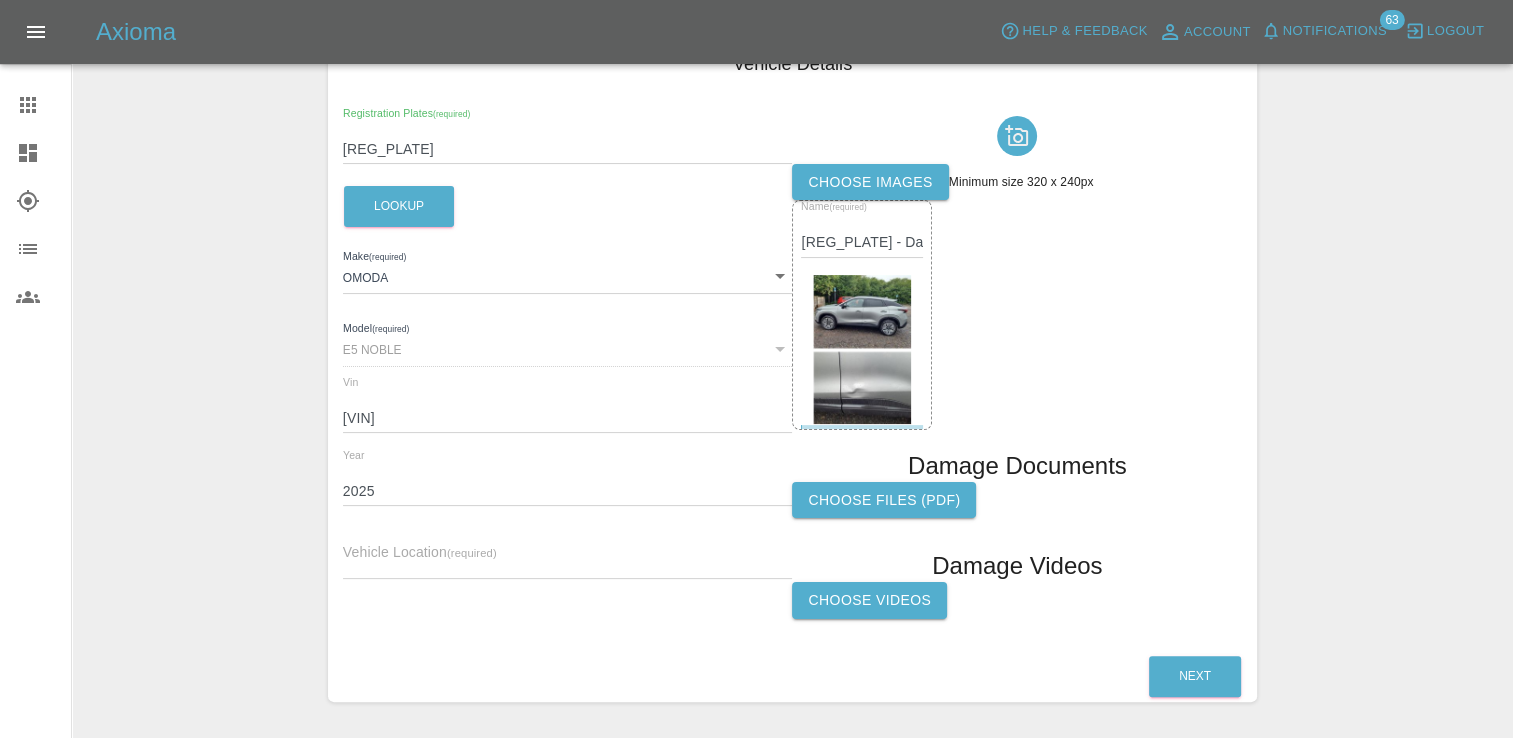 click on "Vehicle Location  (required)" at bounding box center (568, 551) 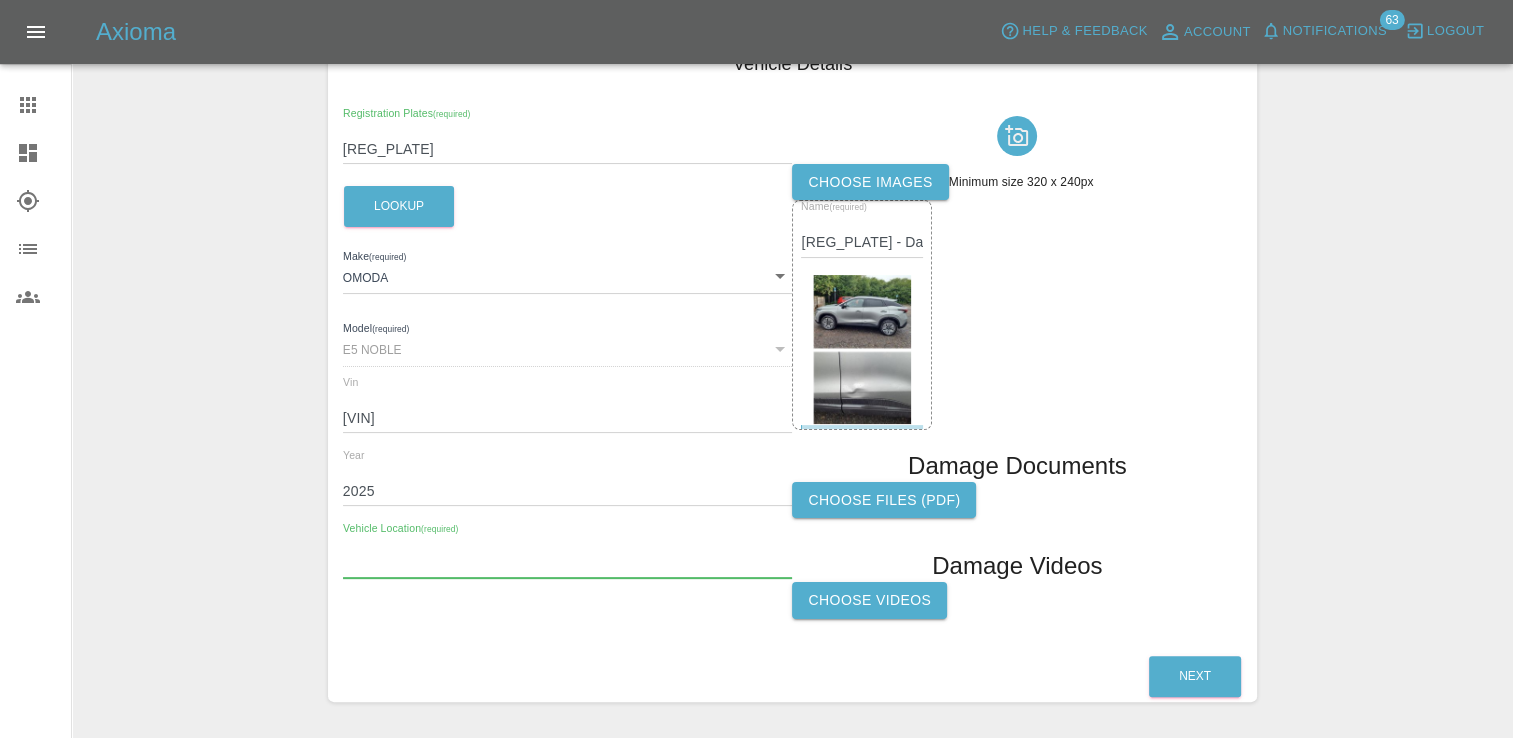 paste on "[NAME], [NUMBER] [STREET], [CITY], [POSTCODE]" 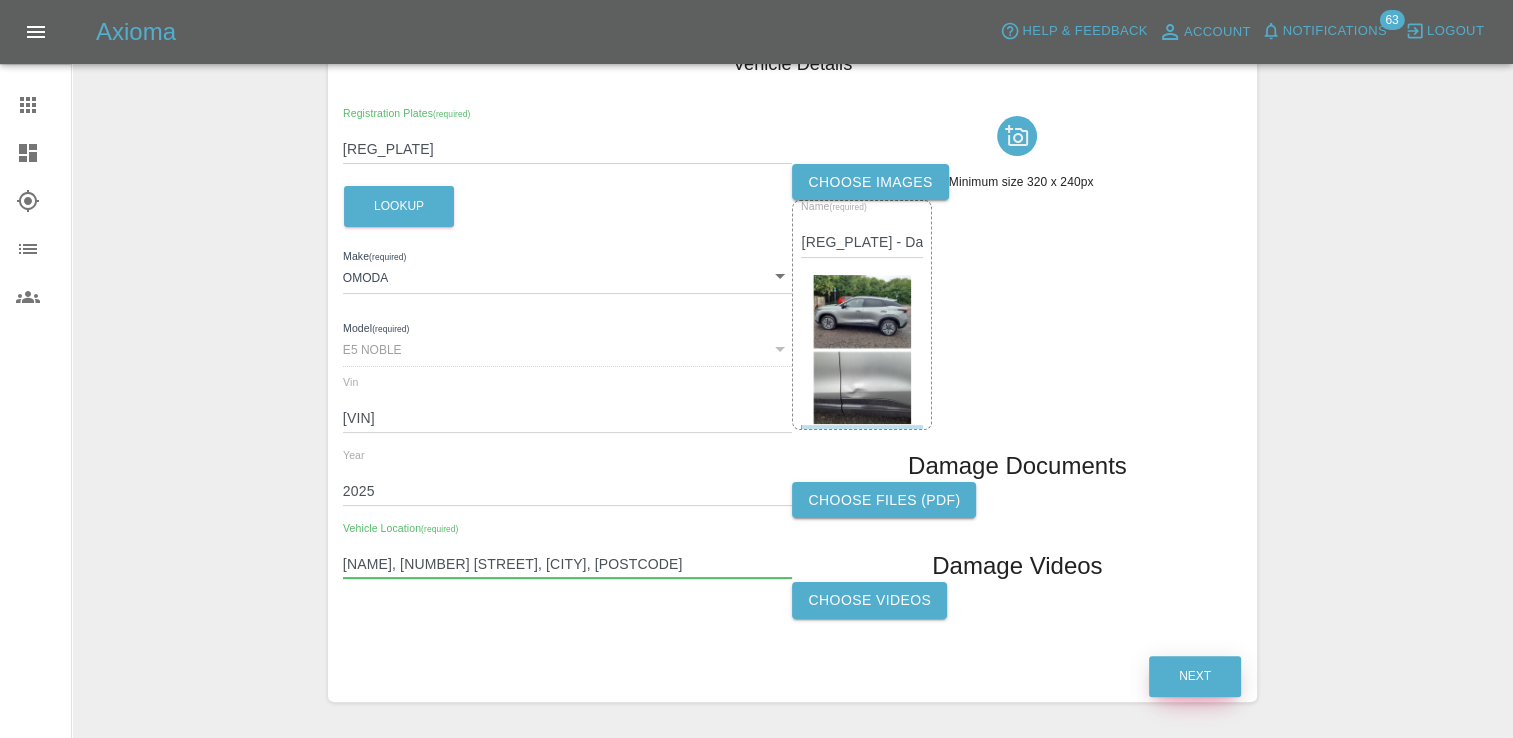 type on "[NAME], [NUMBER] [STREET], [CITY], [POSTCODE]" 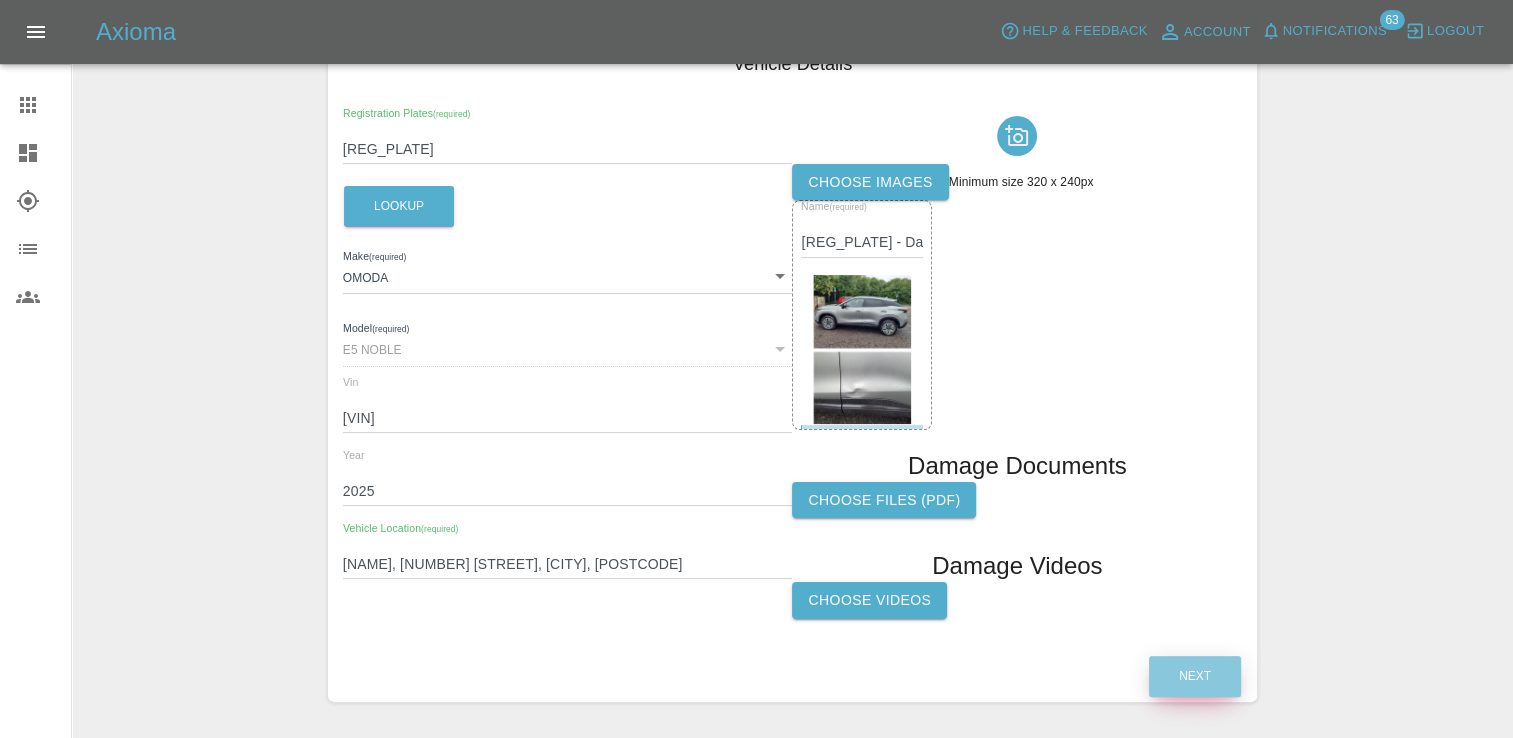 click on "Next" at bounding box center [1195, 676] 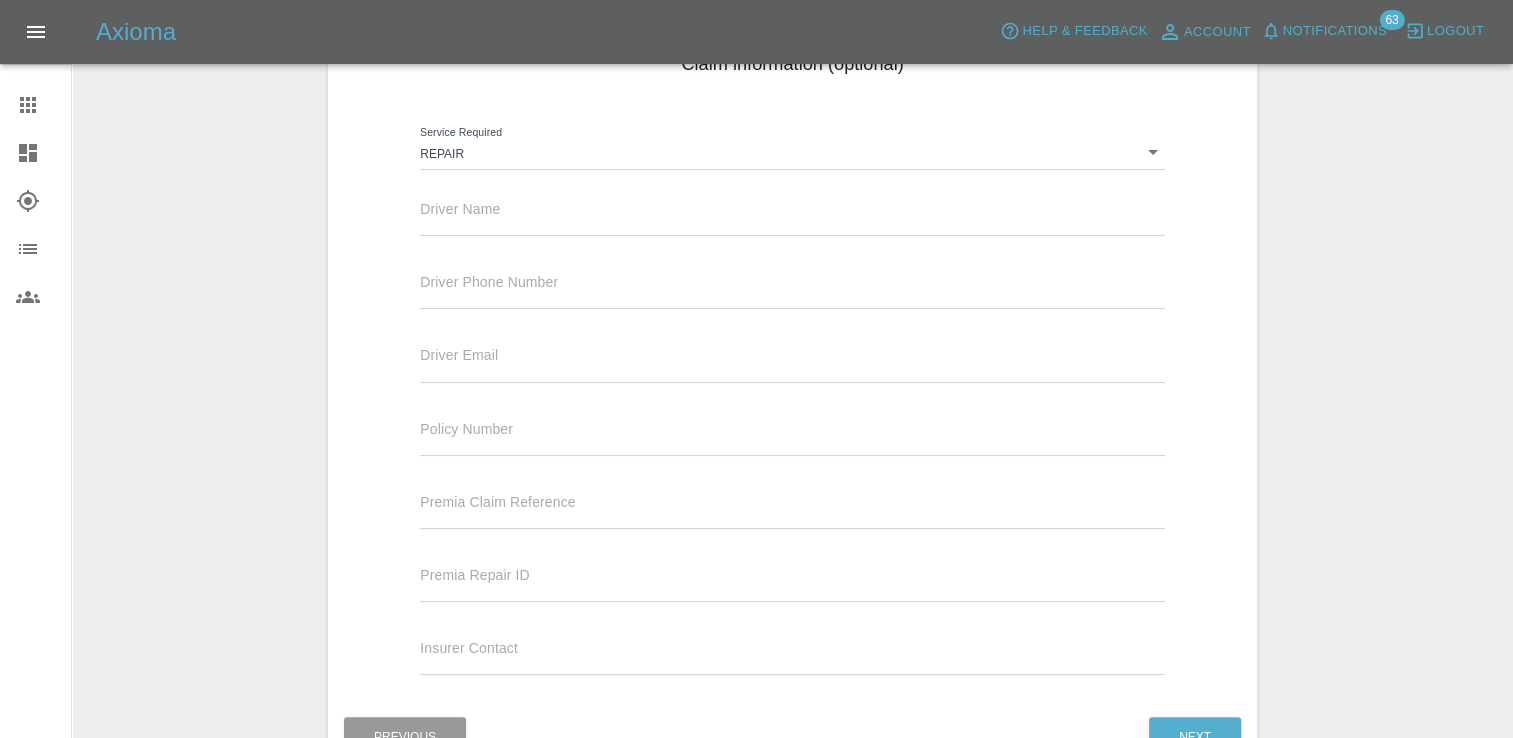 click at bounding box center (792, 221) 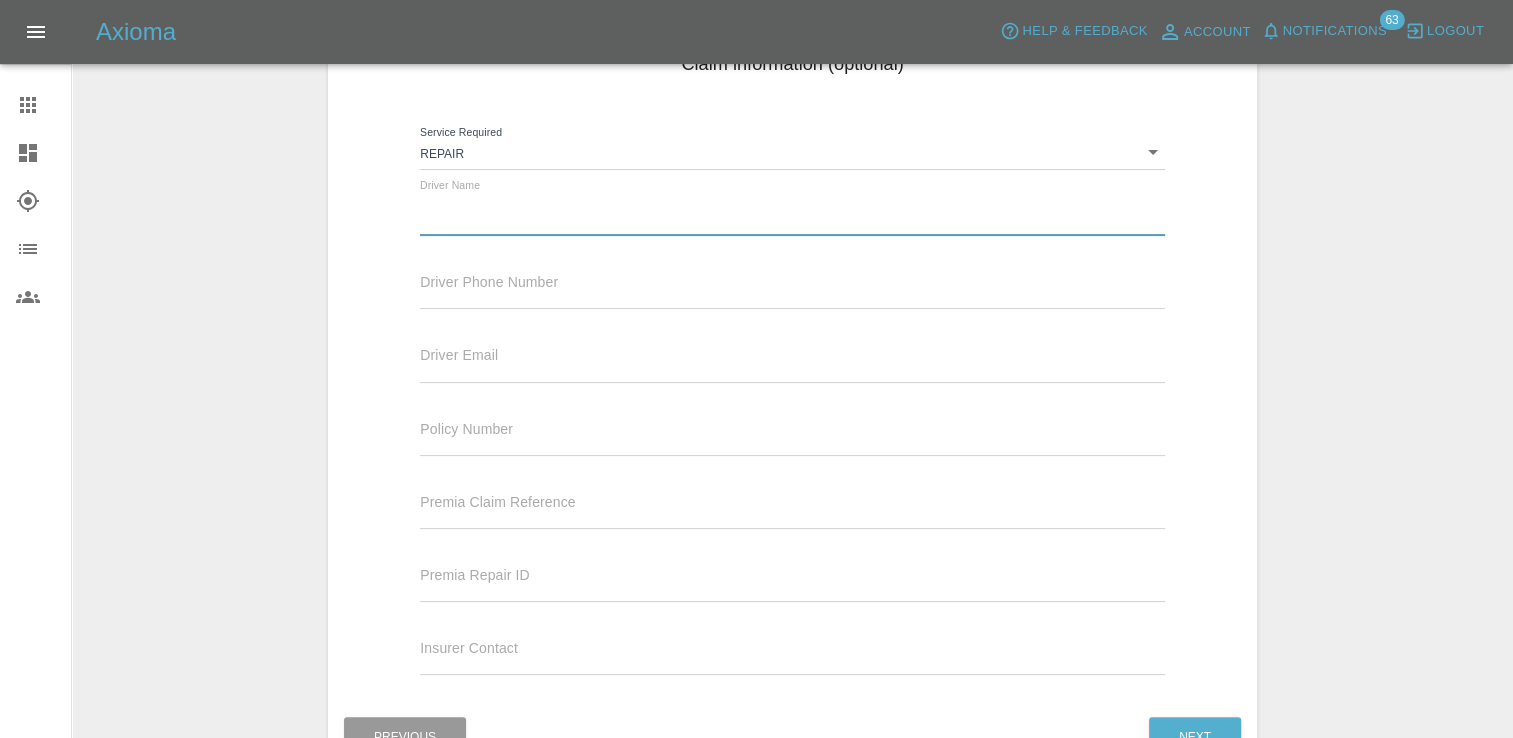 paste on "[FIRST] [LAST]" 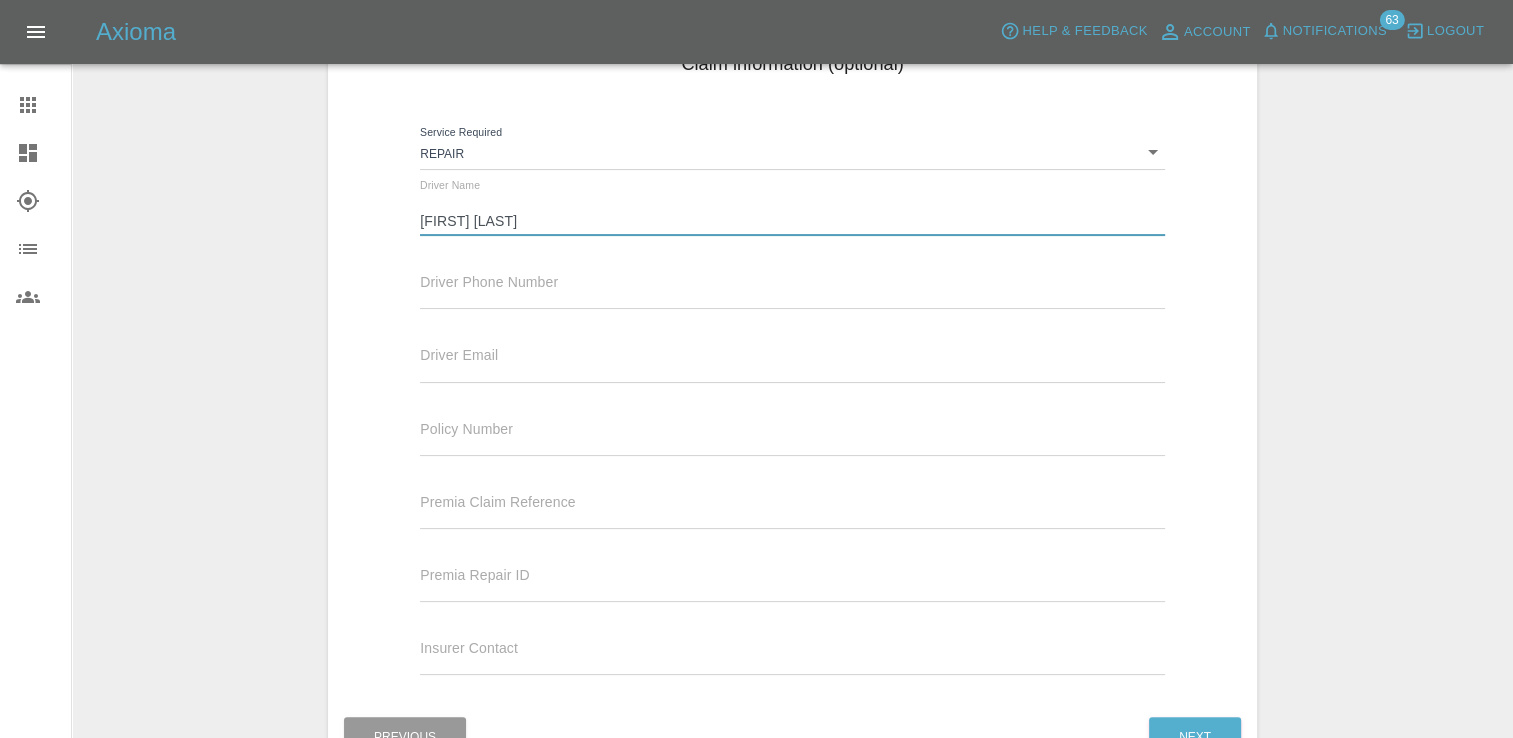 type on "[FIRST] [LAST]" 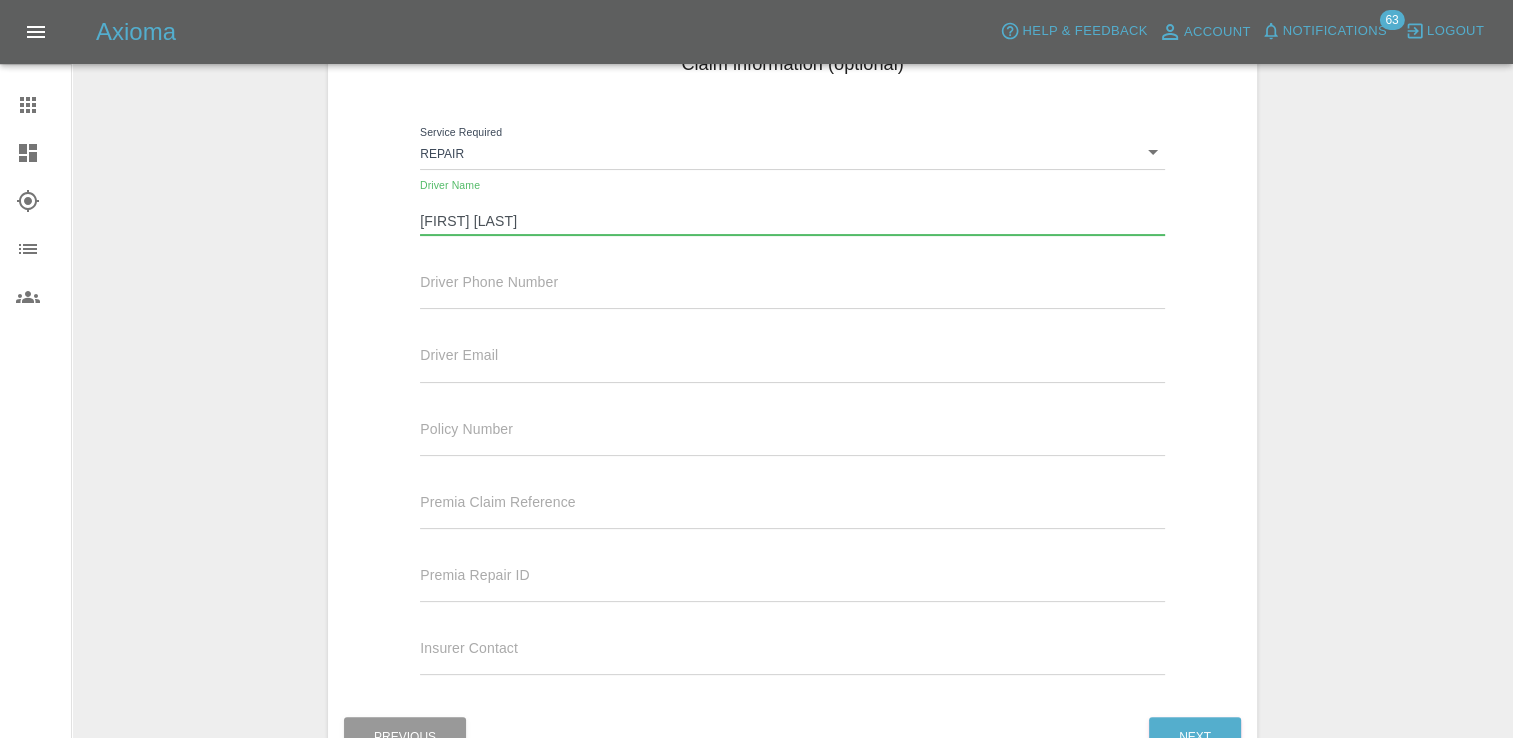 click at bounding box center (792, 294) 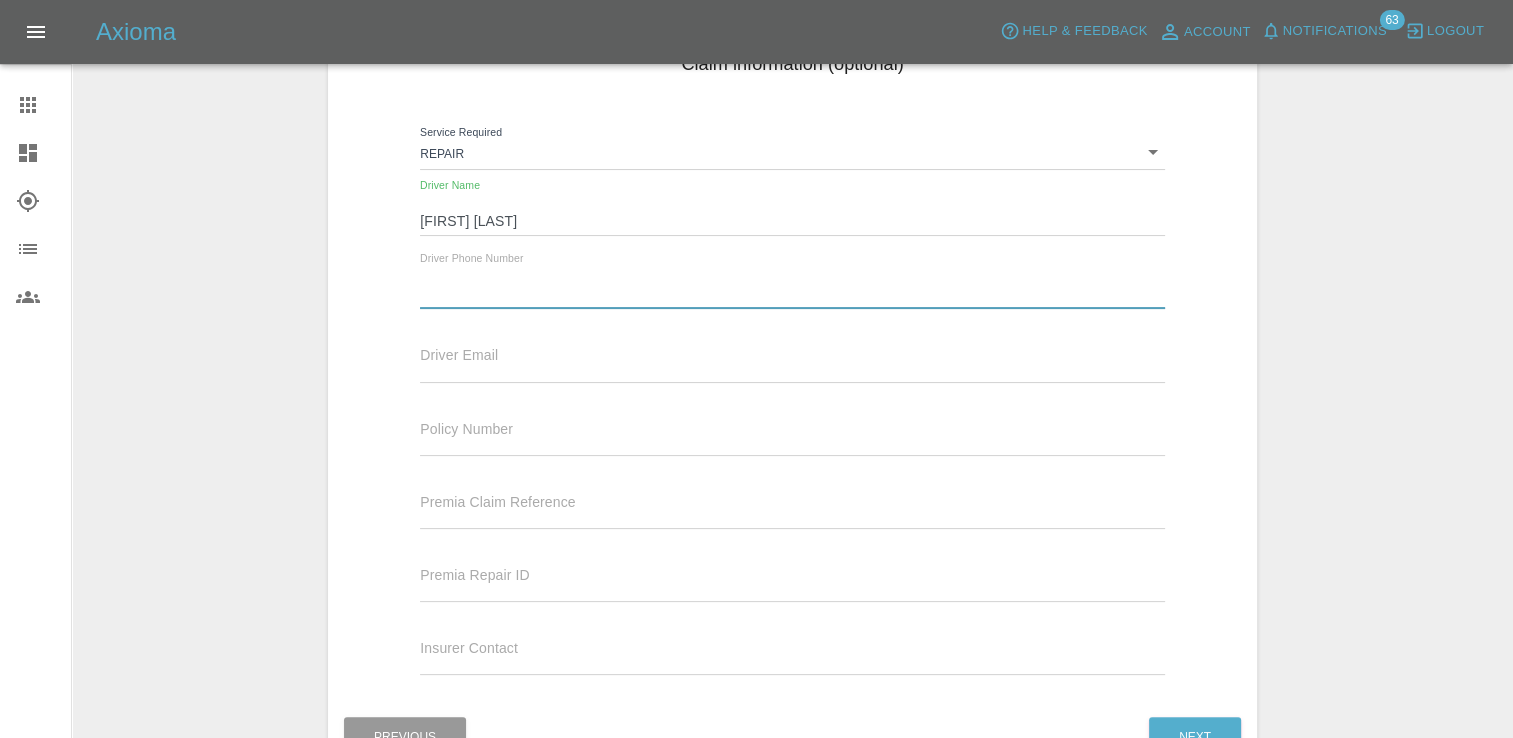 paste on "[PHONE]" 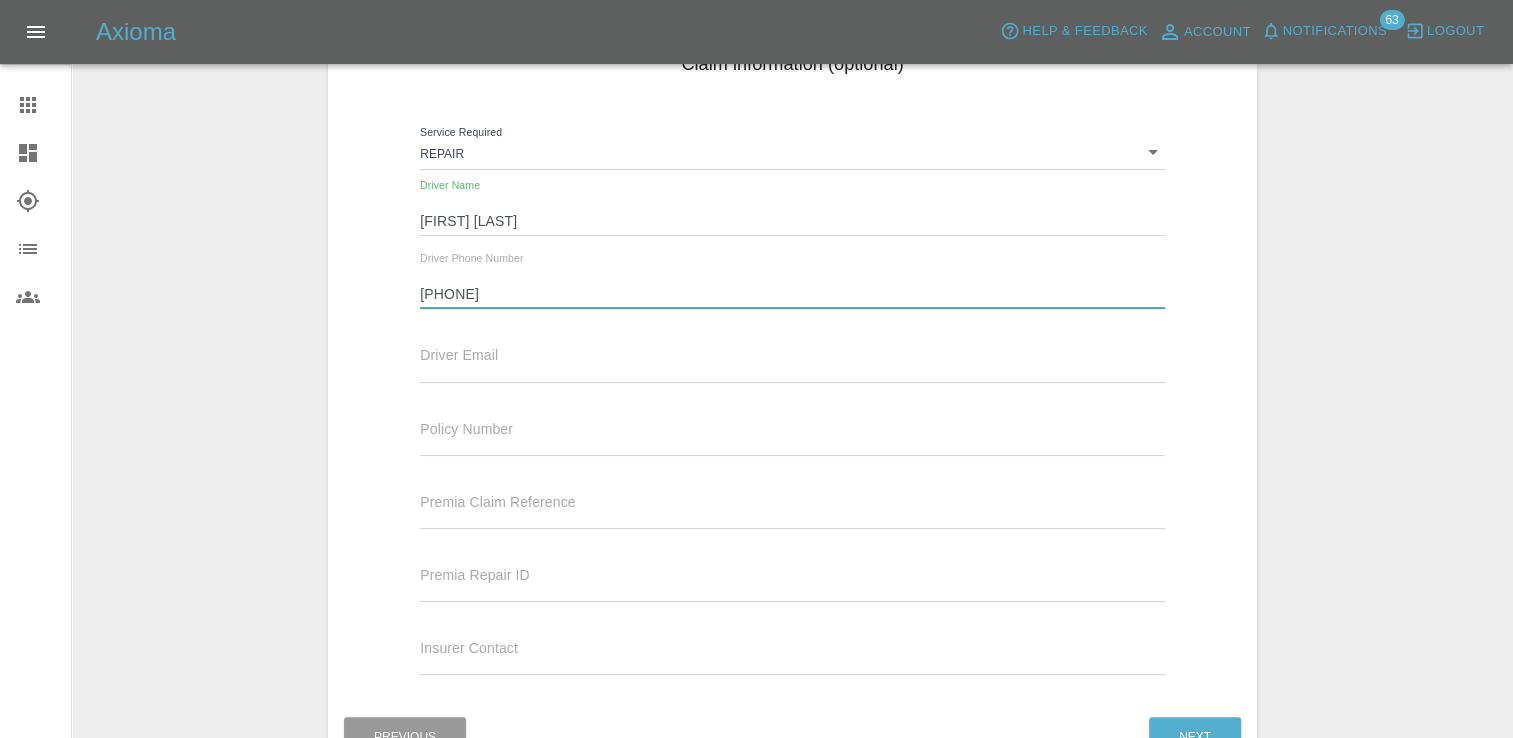 type on "[PHONE]" 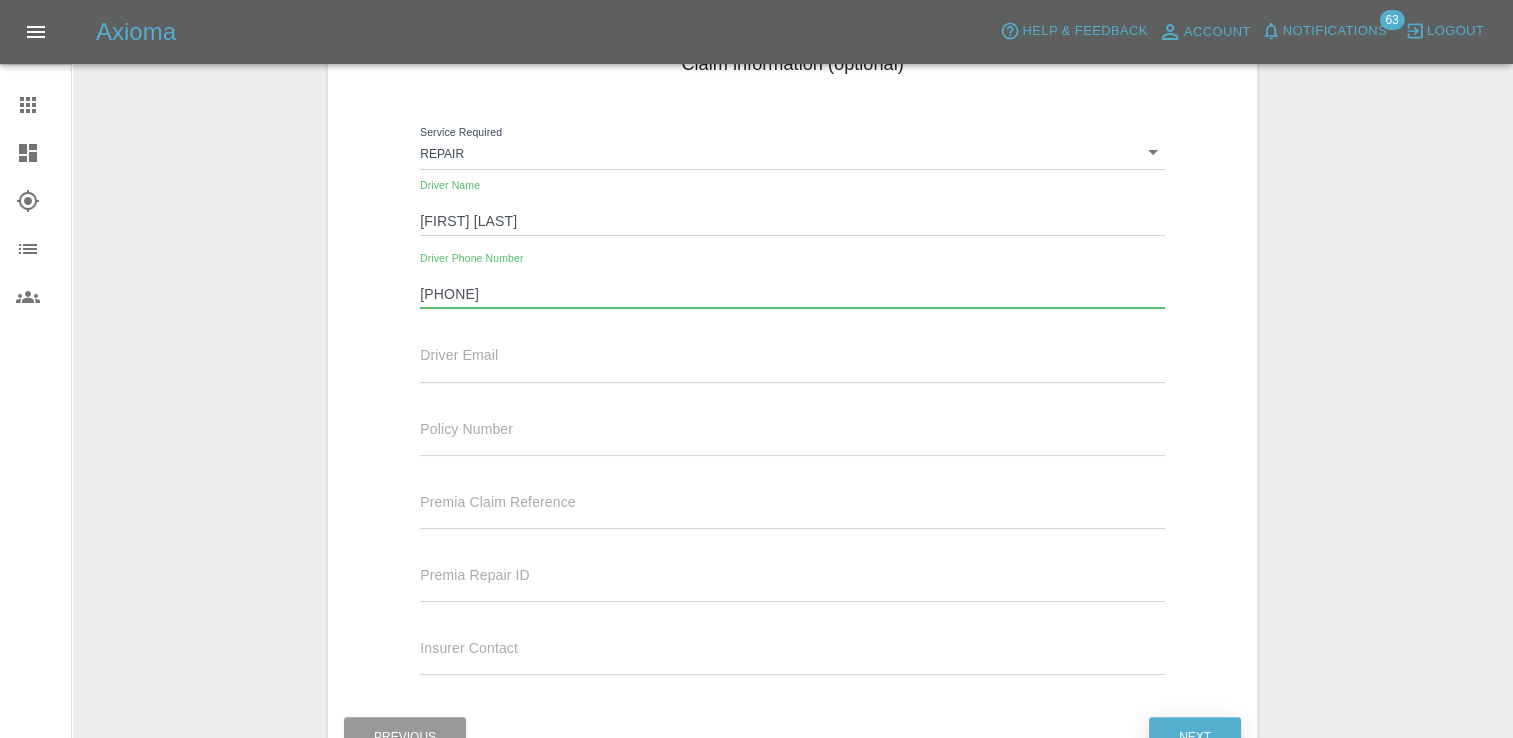 click on "Next" at bounding box center [1195, 737] 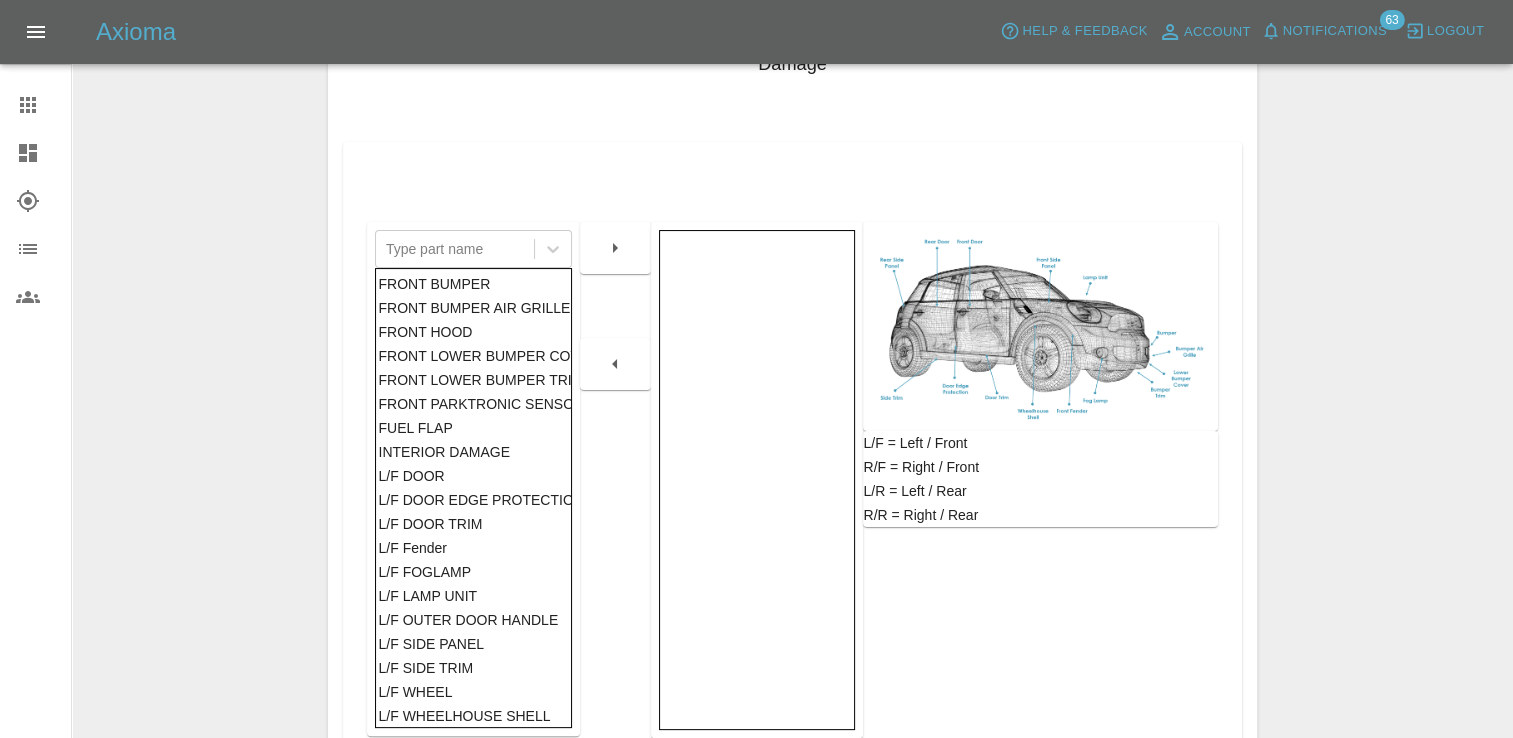 click on "L/F DOOR" at bounding box center [473, 476] 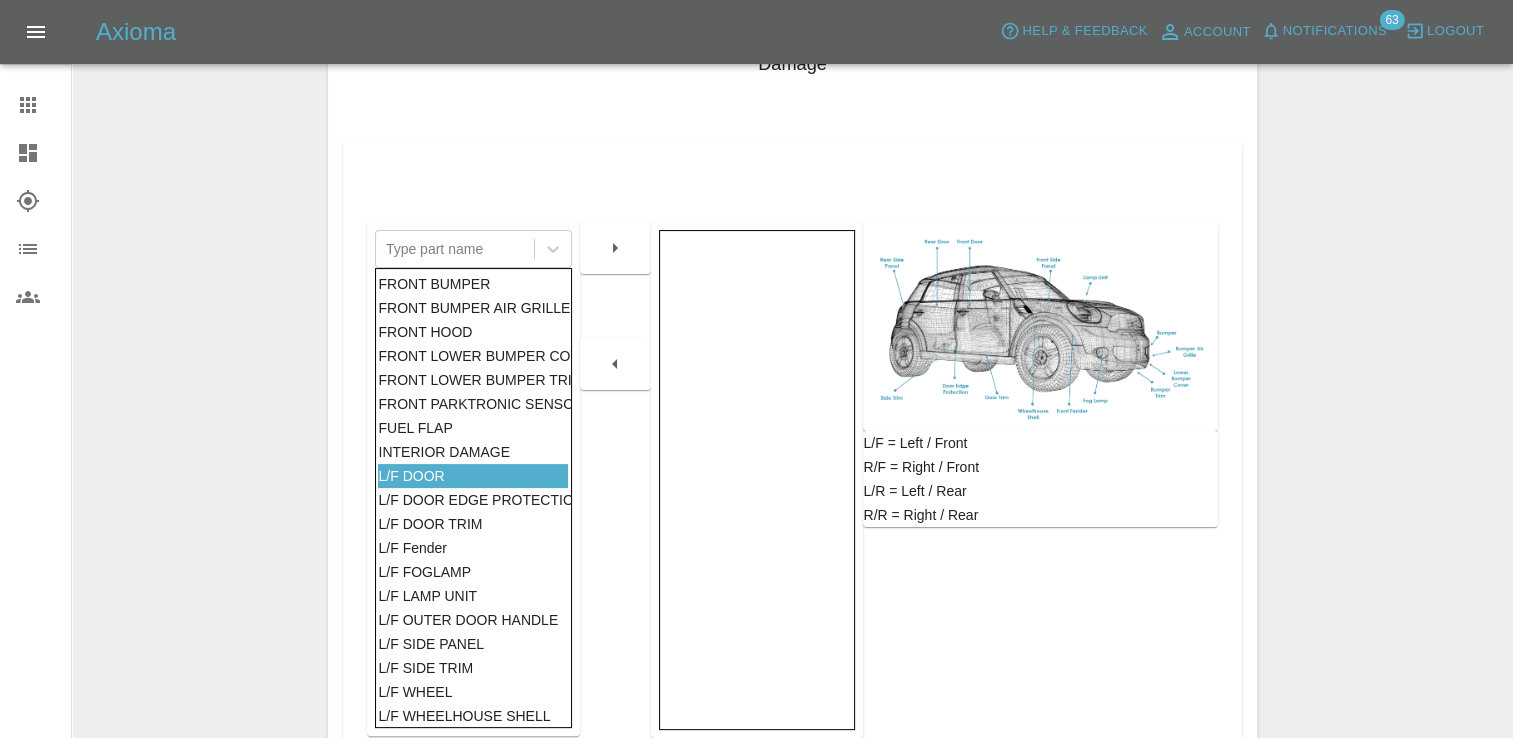 click 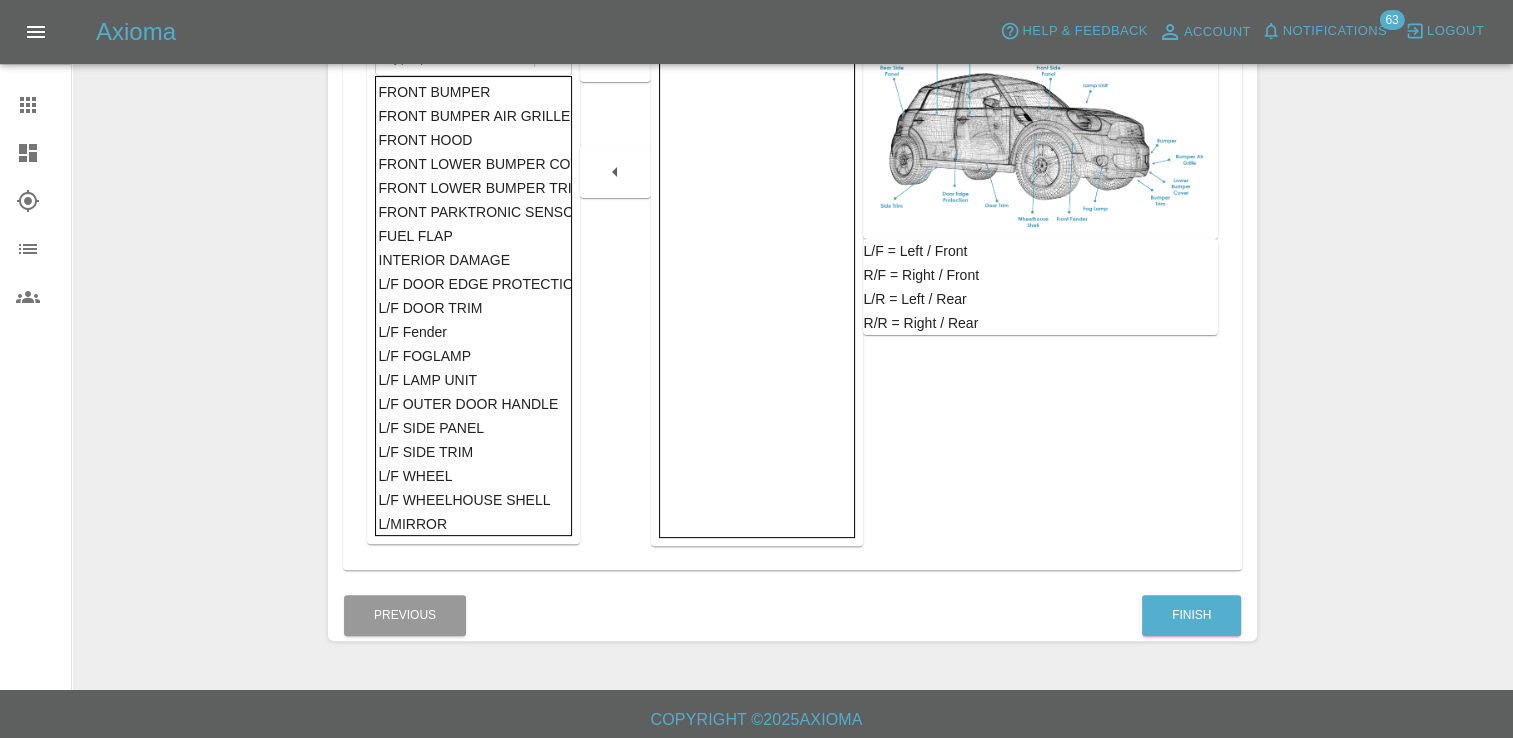 scroll, scrollTop: 500, scrollLeft: 0, axis: vertical 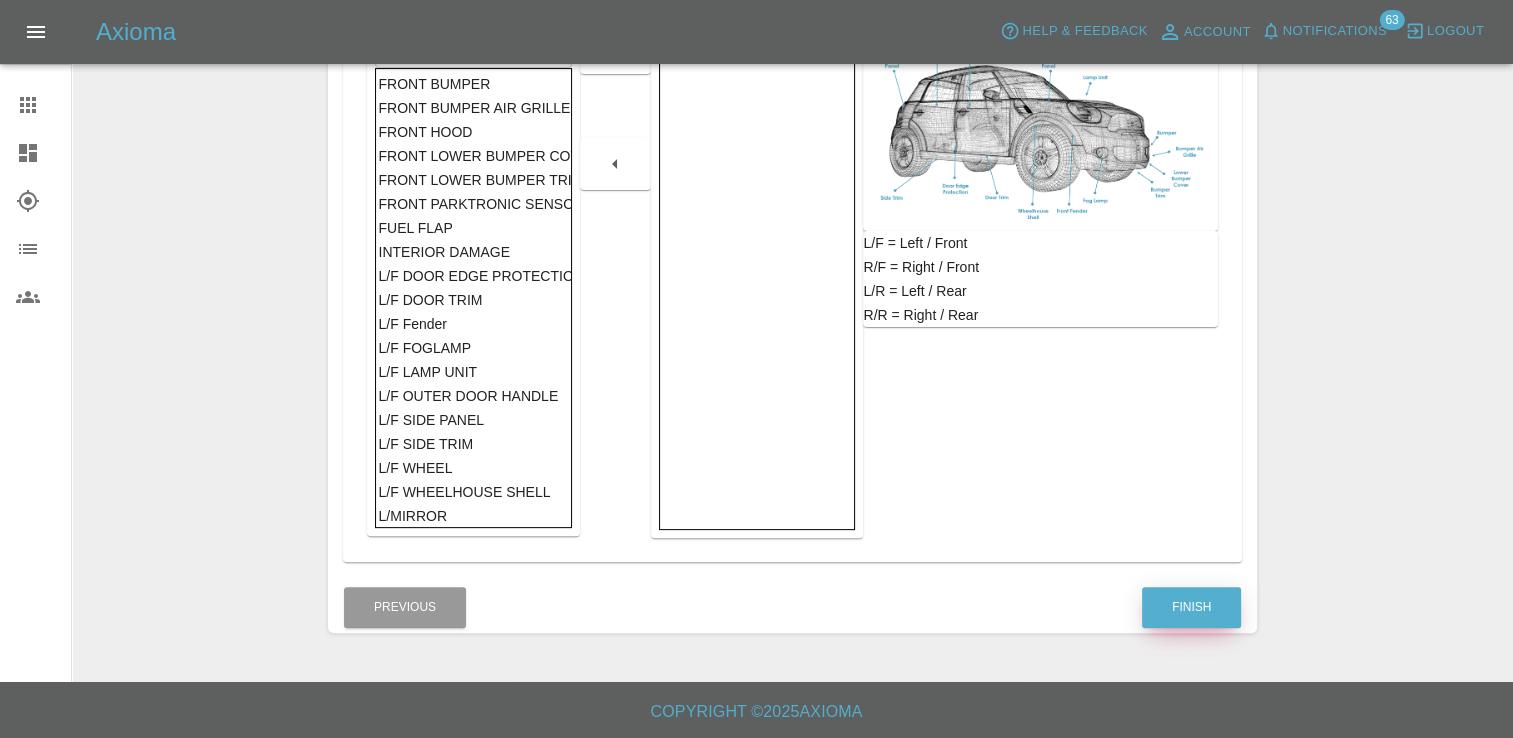click on "Finish" at bounding box center (1191, 607) 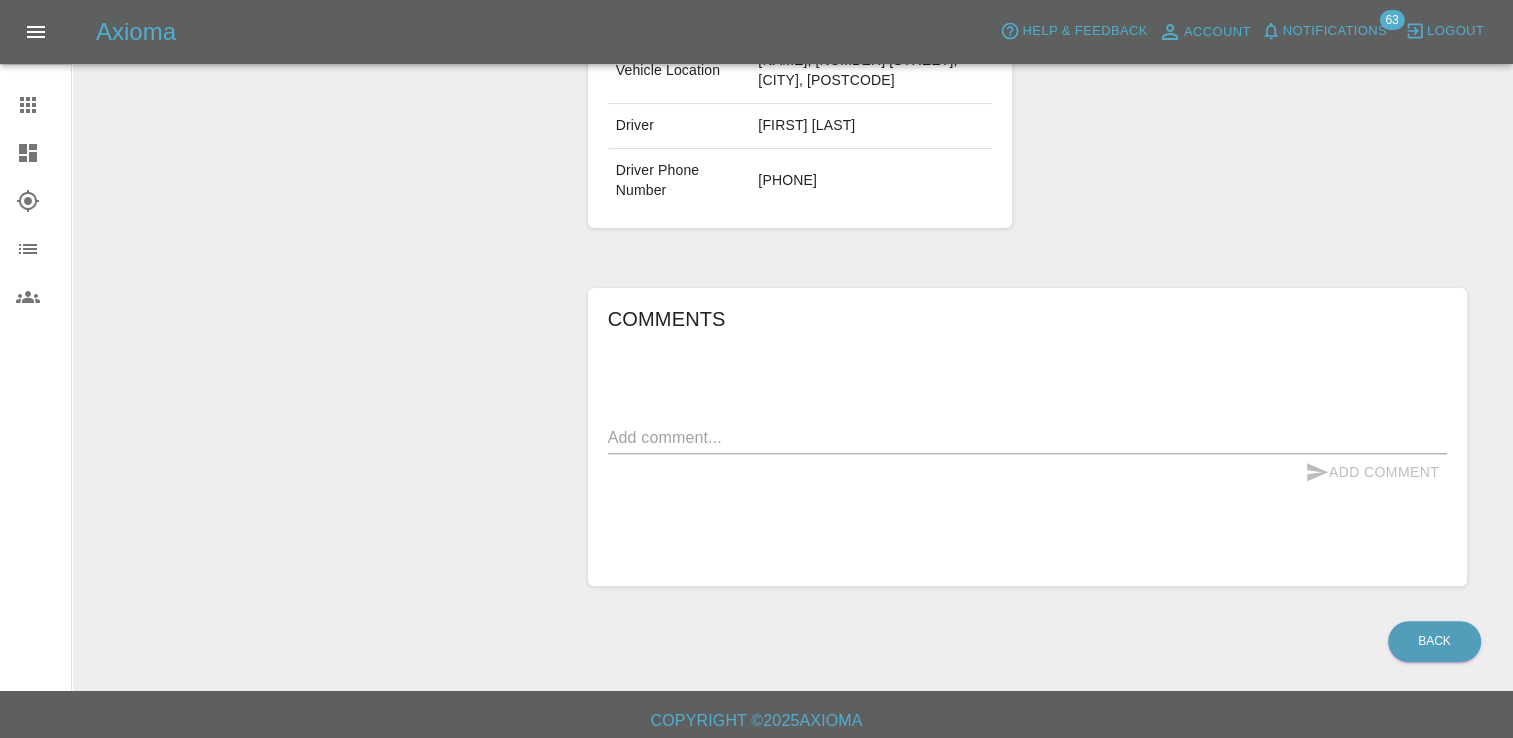 scroll, scrollTop: 516, scrollLeft: 0, axis: vertical 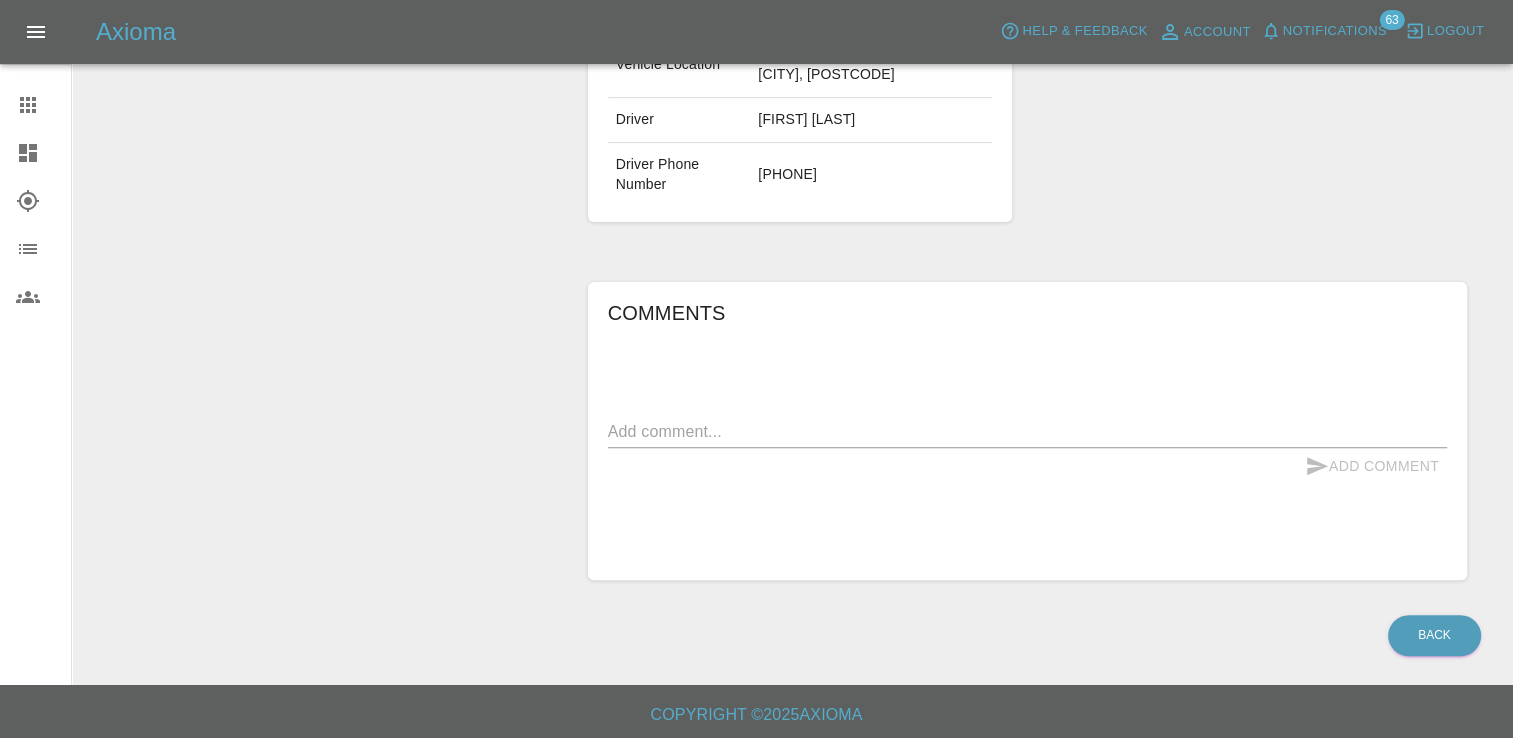 click at bounding box center (1027, 431) 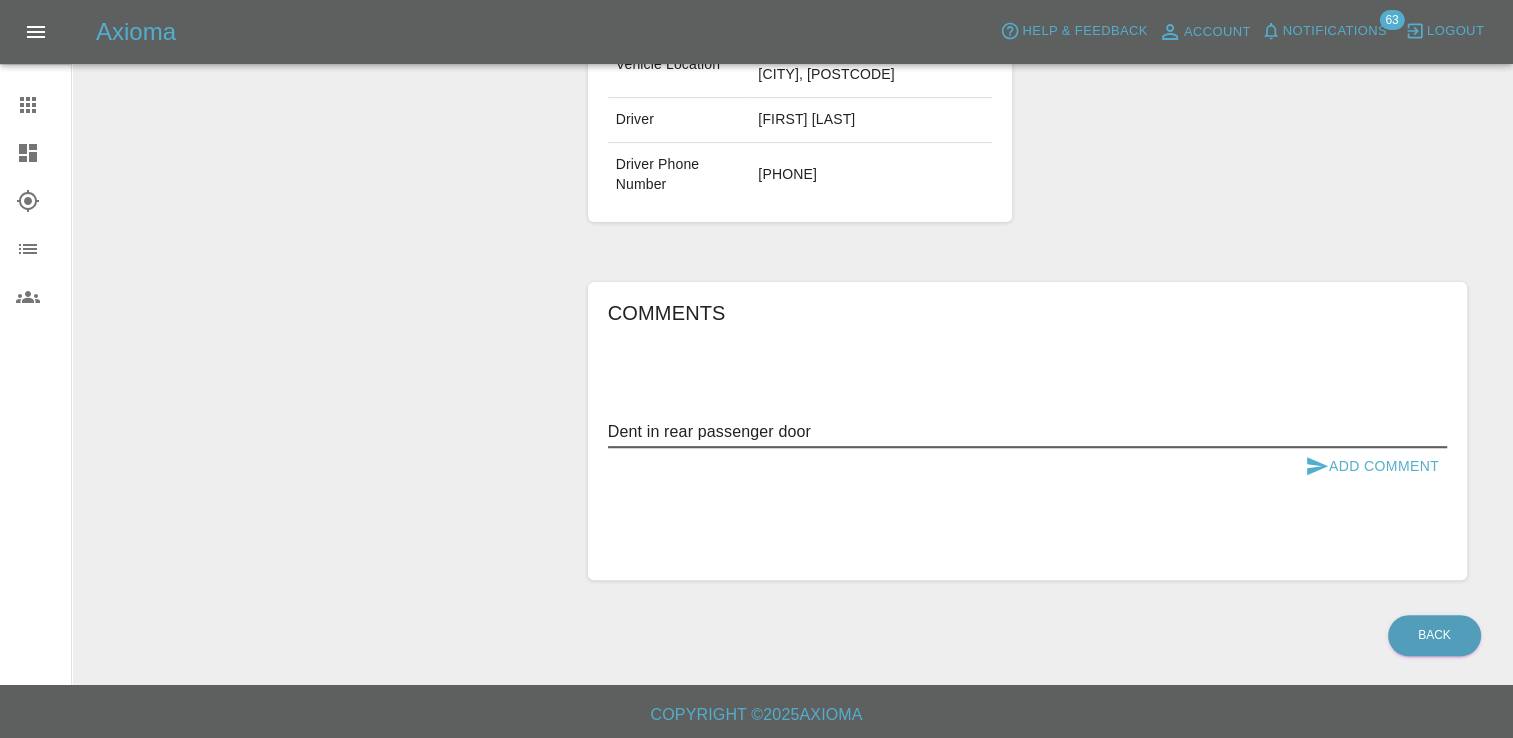 type on "Dent in rear passenger door" 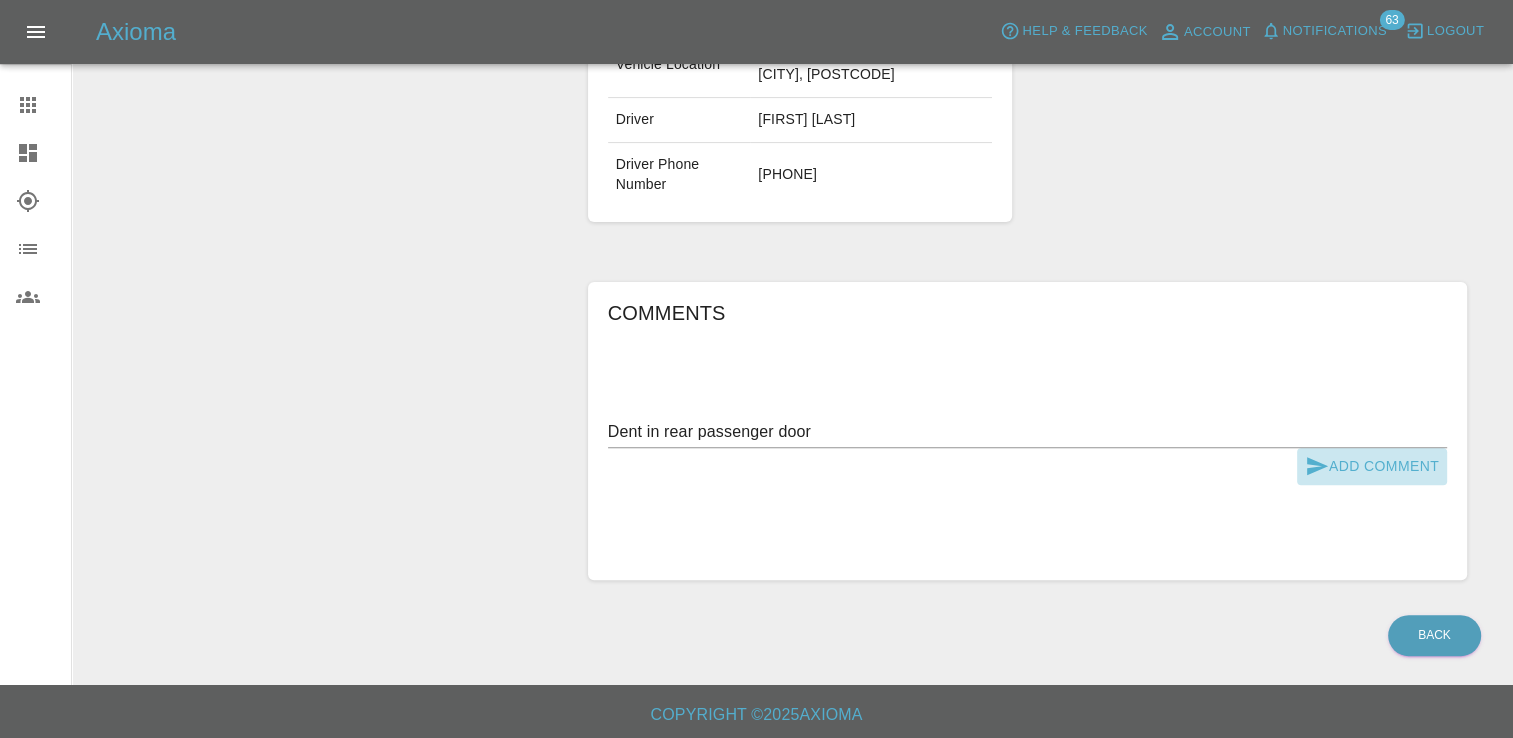 click on "Add Comment" at bounding box center [1372, 466] 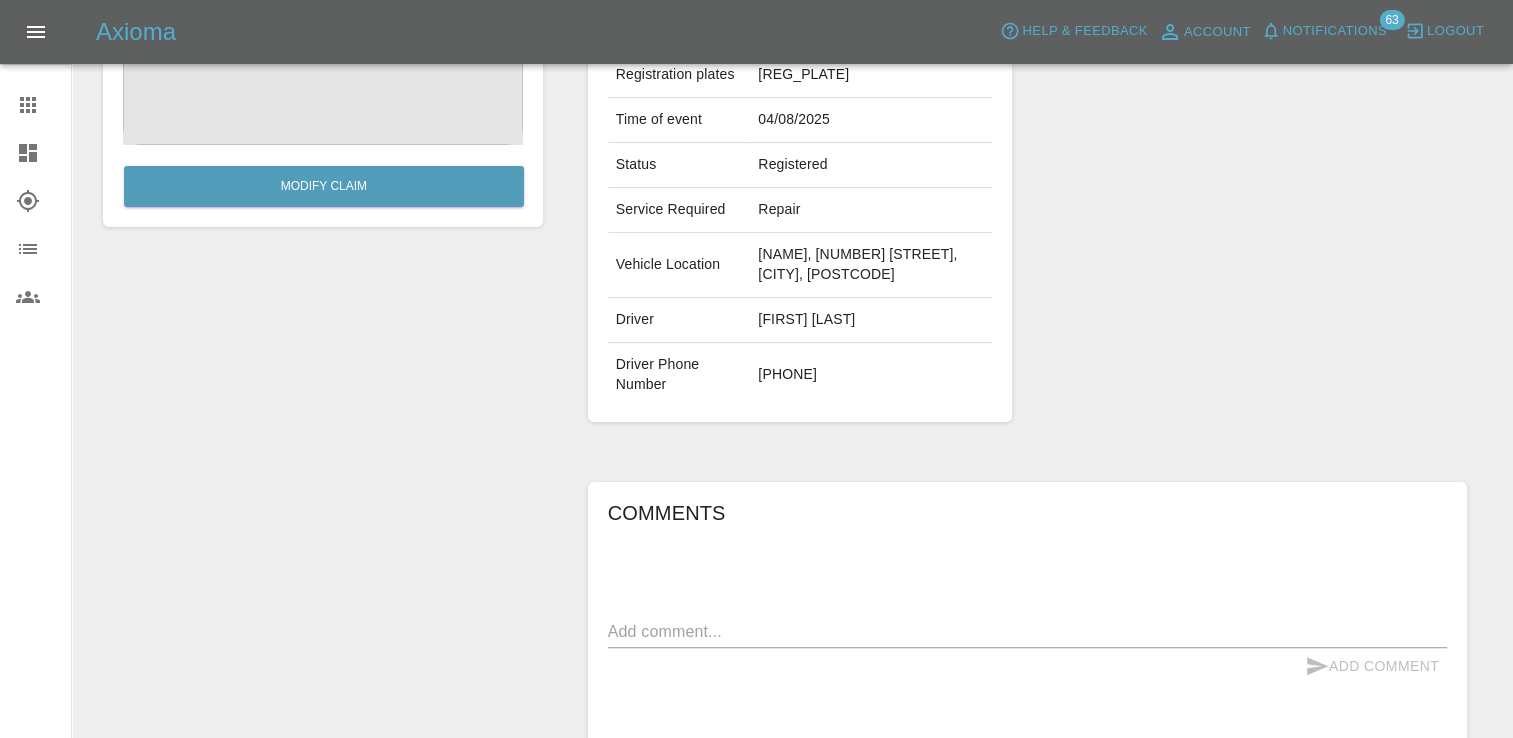 click 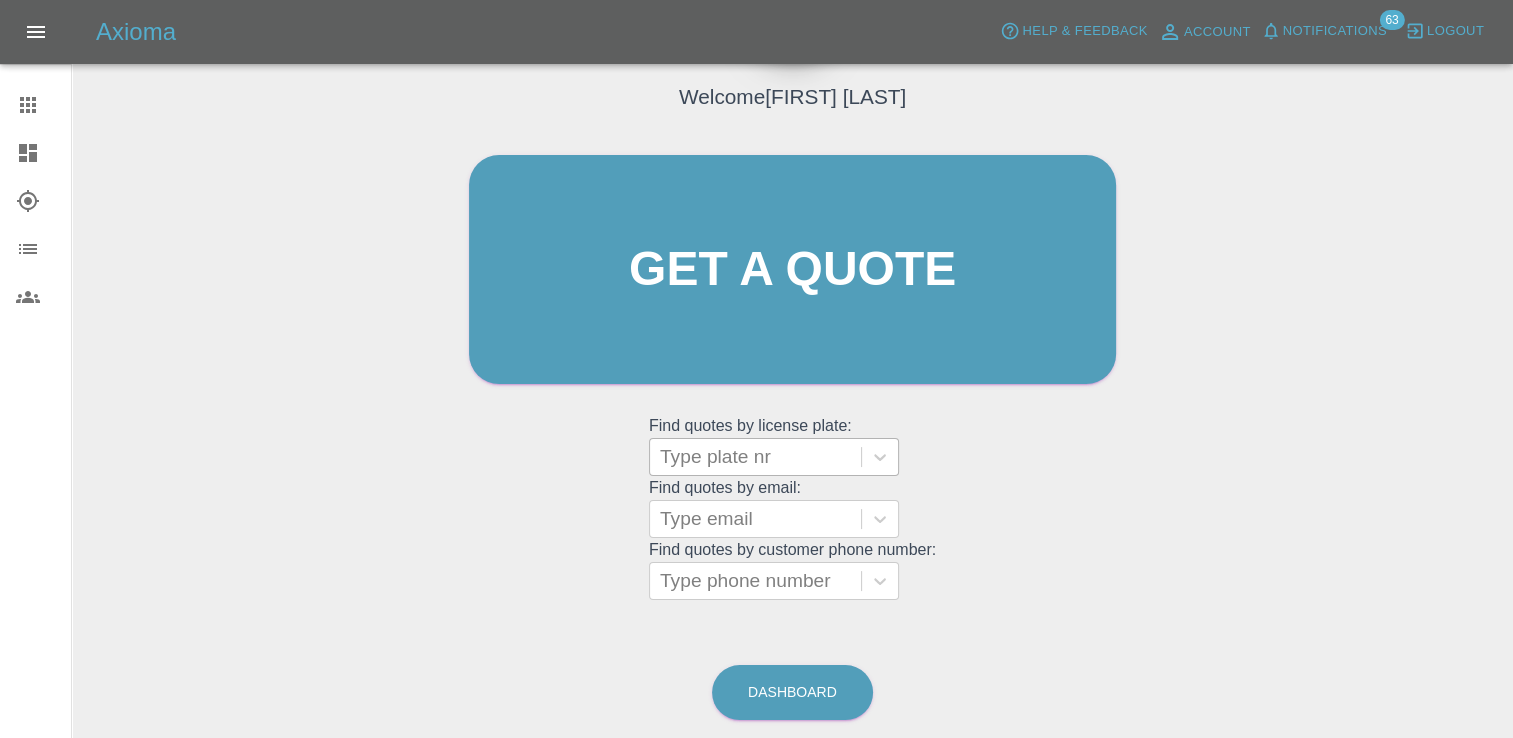 scroll, scrollTop: 198, scrollLeft: 0, axis: vertical 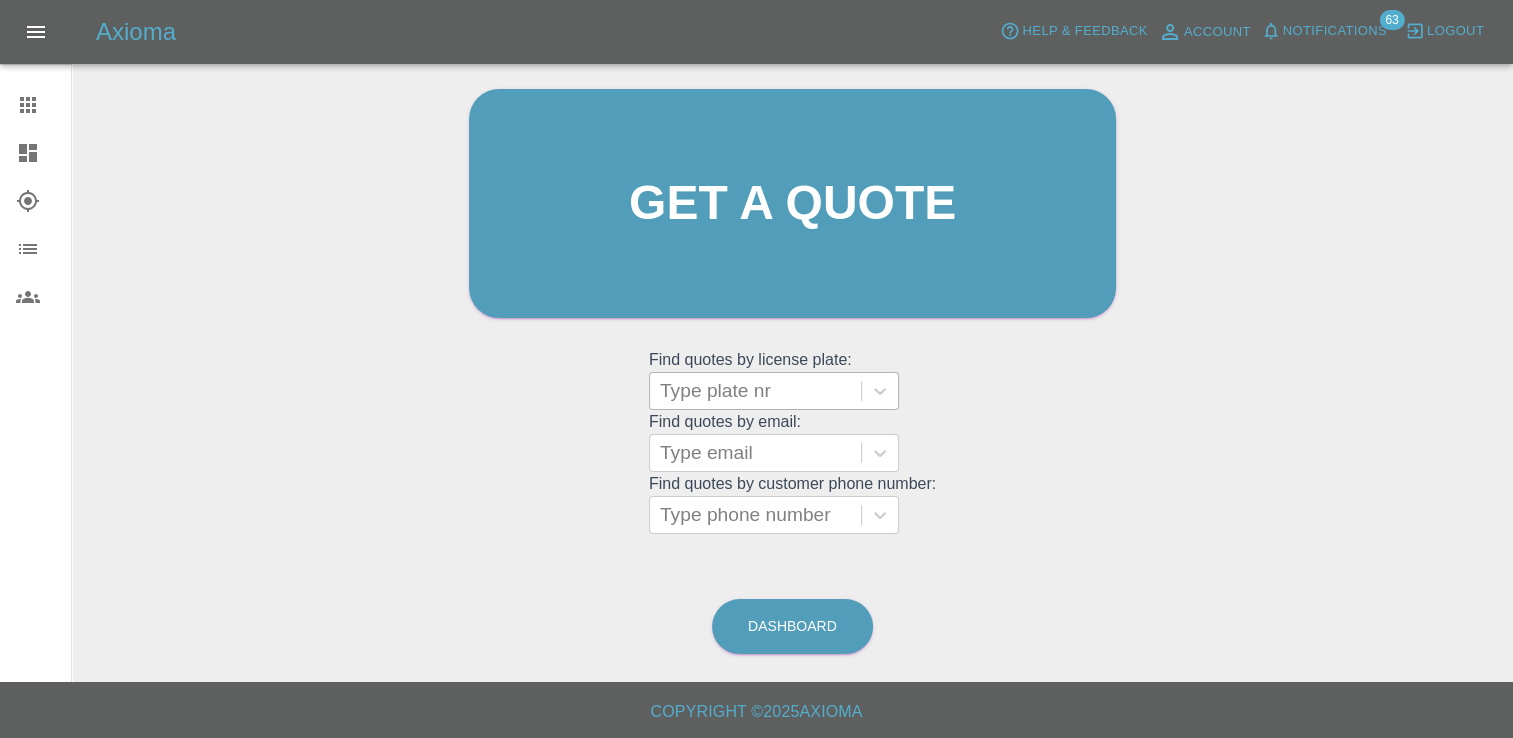 click at bounding box center (755, 391) 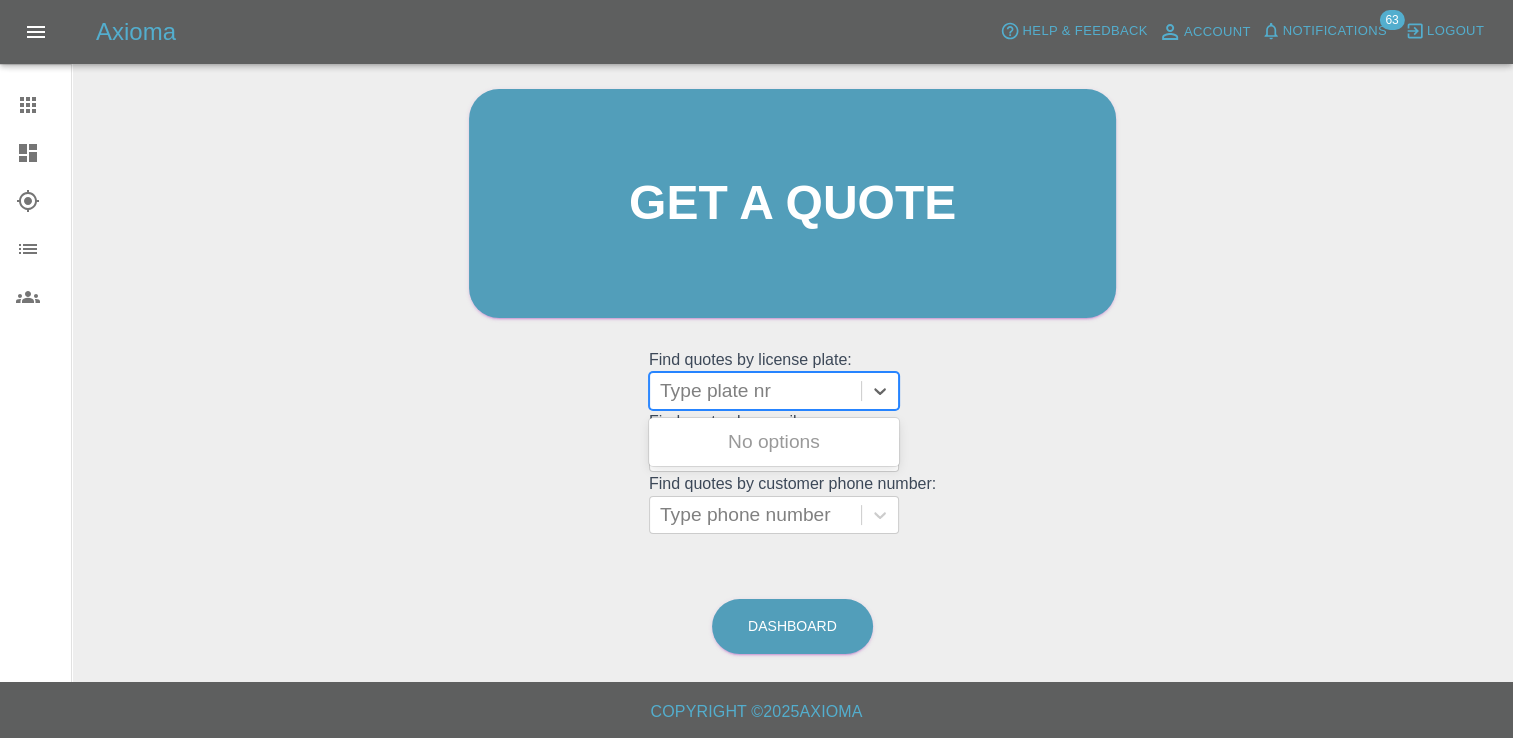 paste on "[REG_PLATE]" 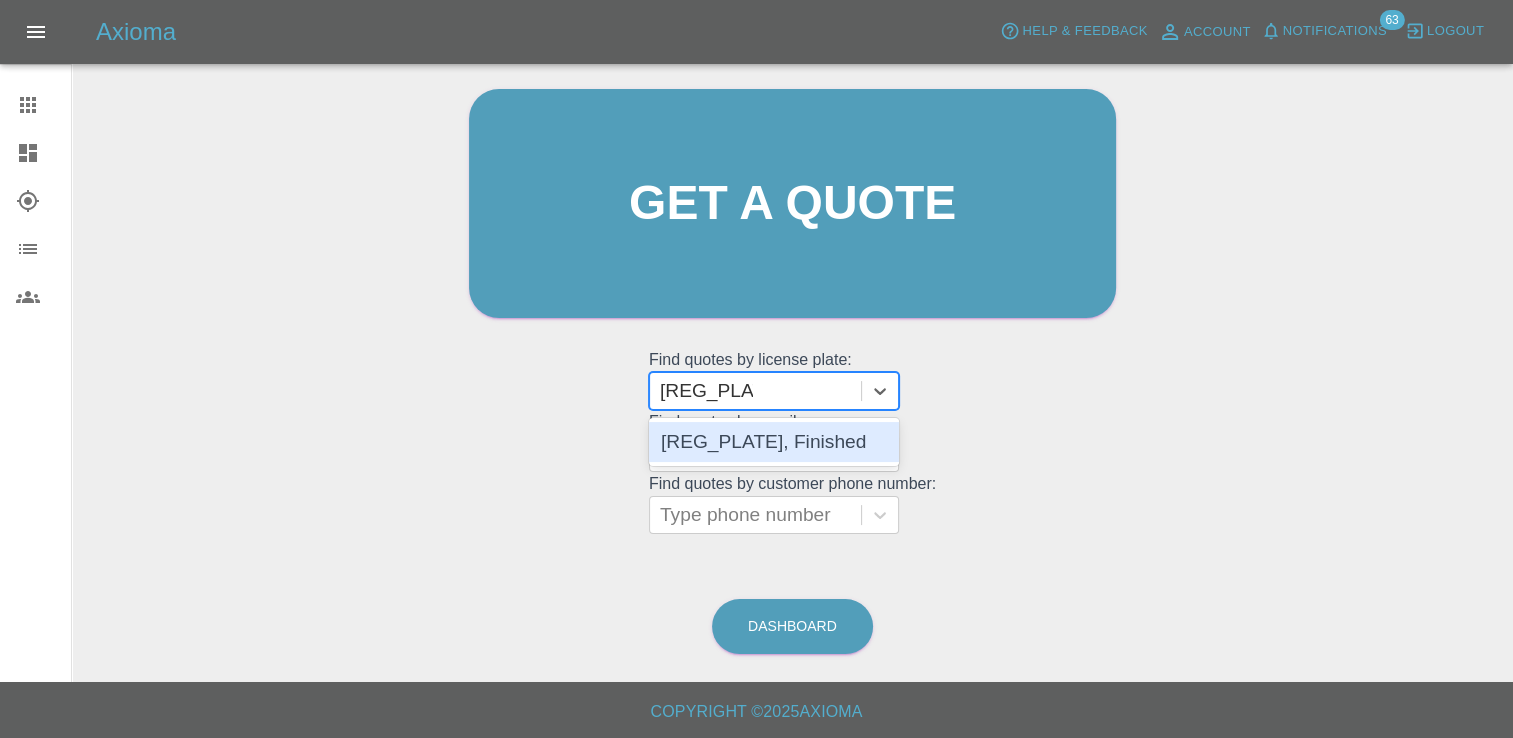 click on "[REG_PLATE], Finished" at bounding box center (774, 442) 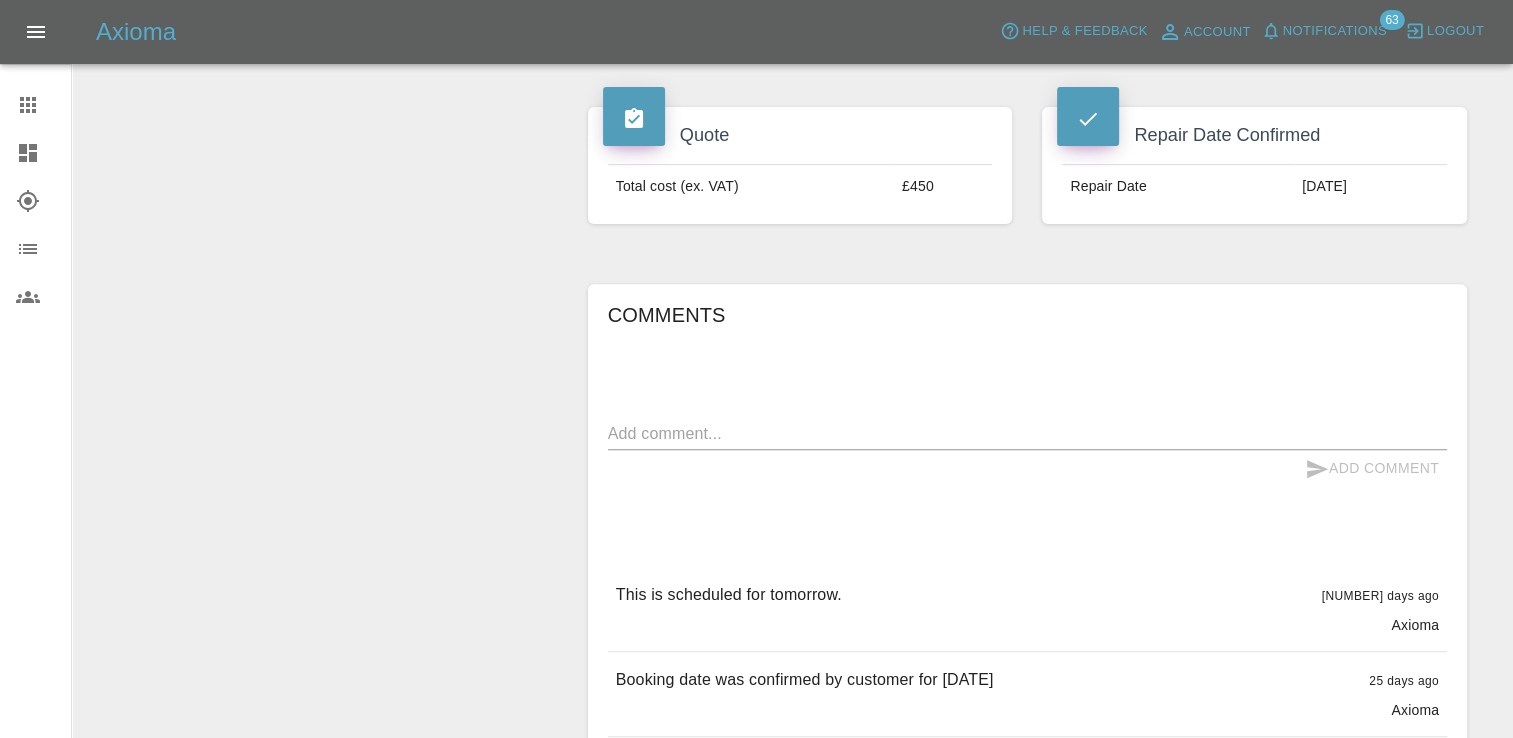 scroll, scrollTop: 900, scrollLeft: 0, axis: vertical 